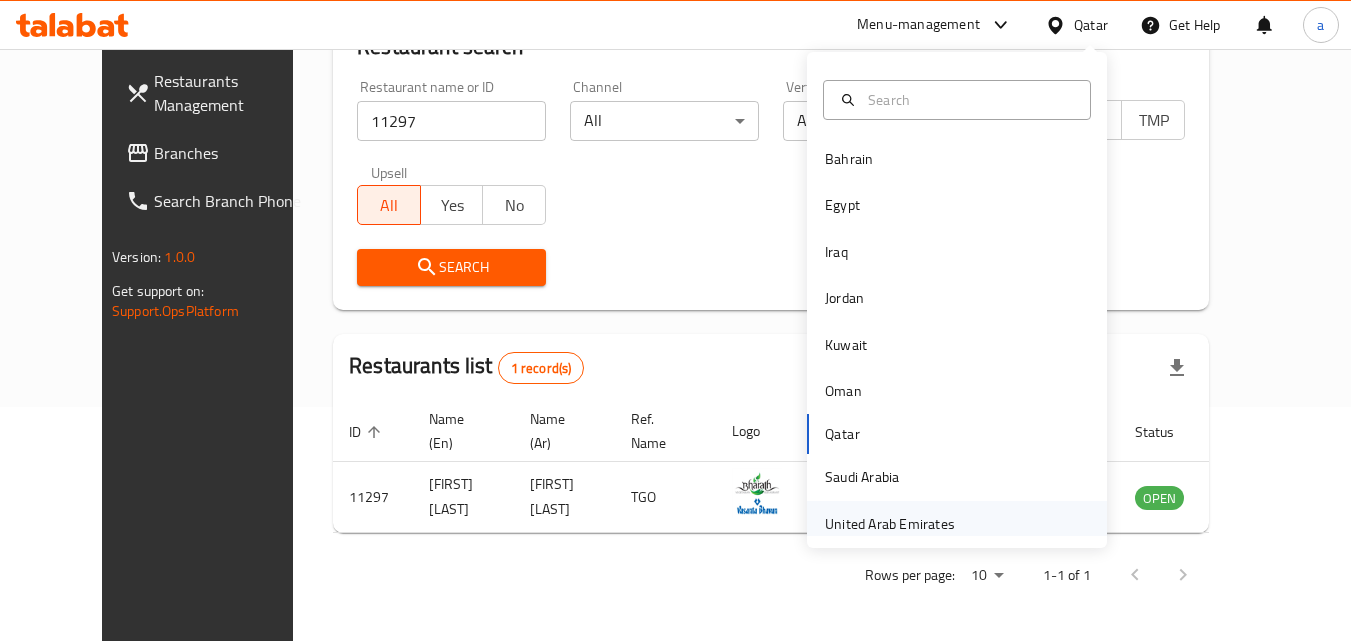 click on "United Arab Emirates" at bounding box center [890, 524] 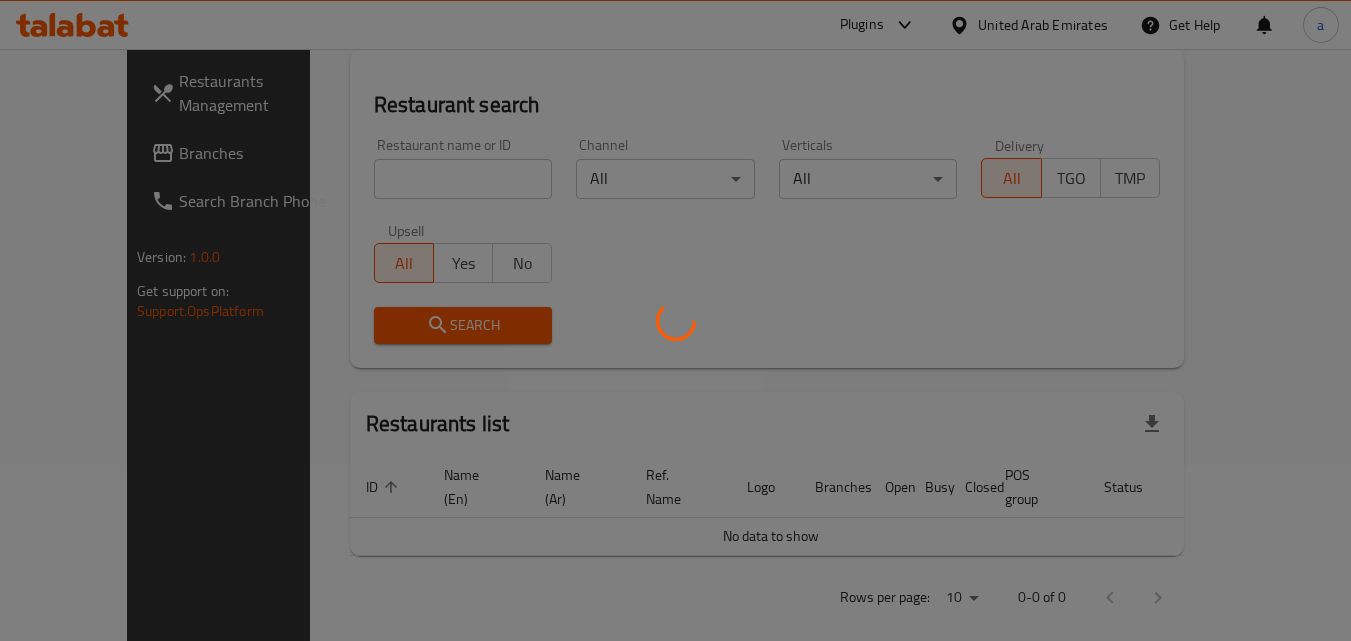 scroll, scrollTop: 234, scrollLeft: 0, axis: vertical 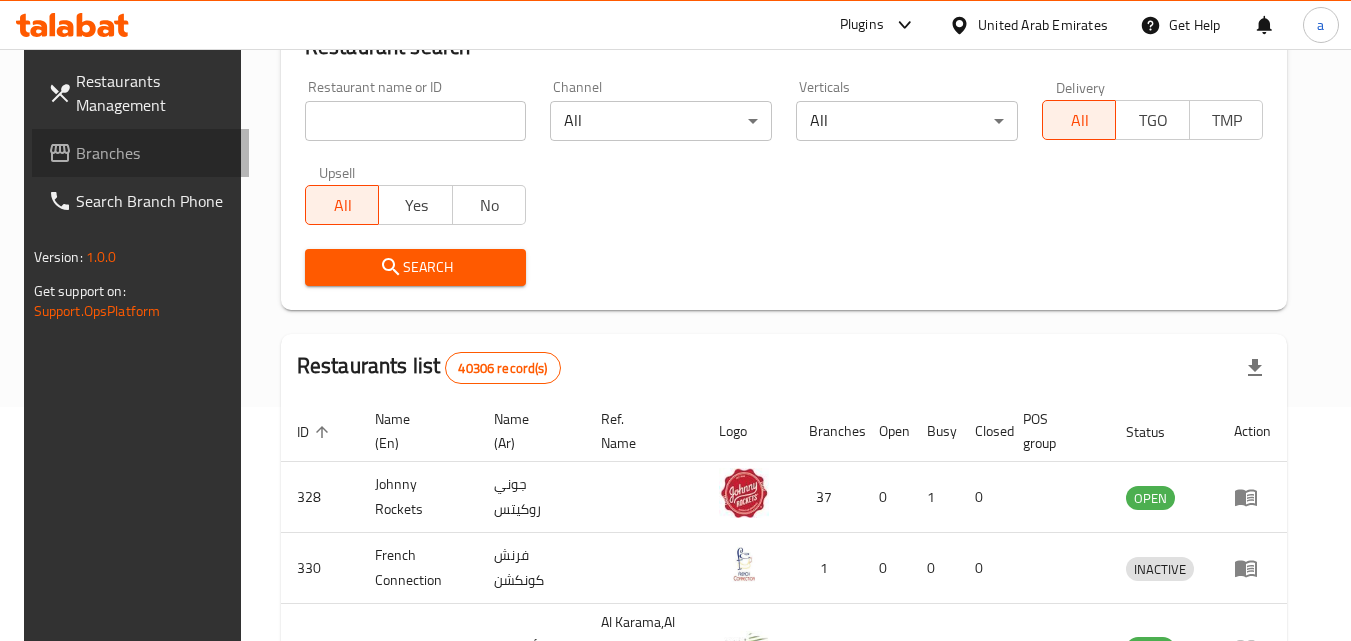 click on "Branches" at bounding box center [141, 153] 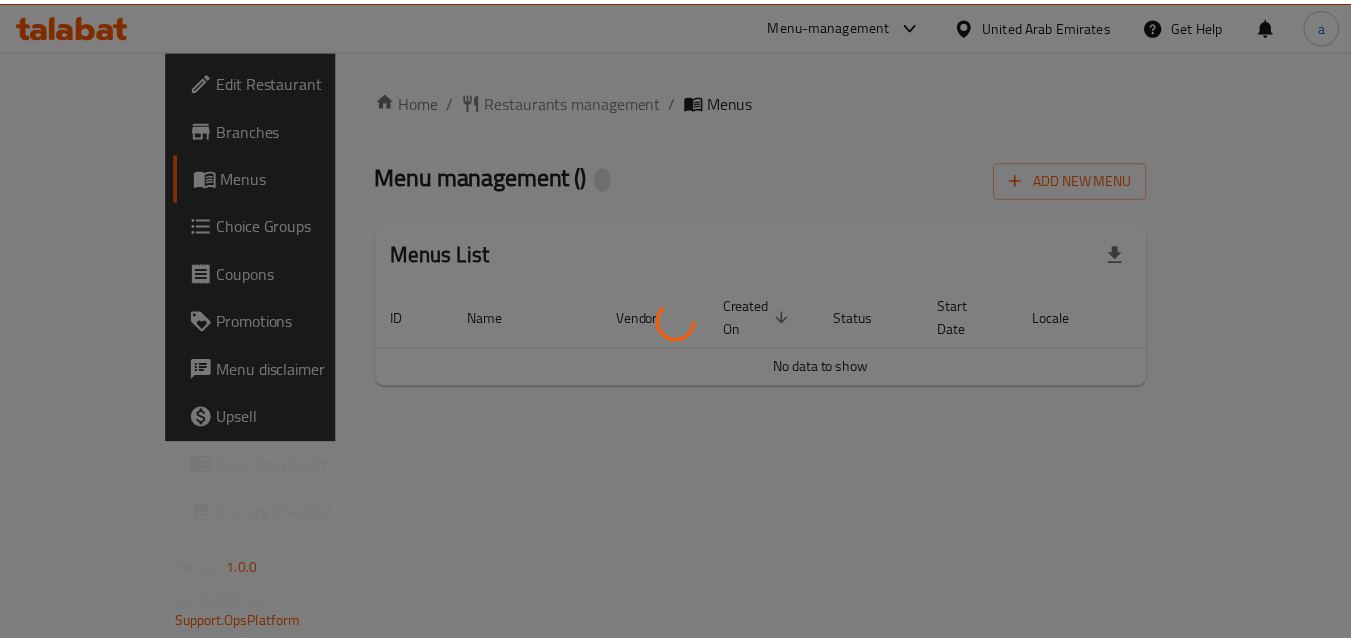 scroll, scrollTop: 0, scrollLeft: 0, axis: both 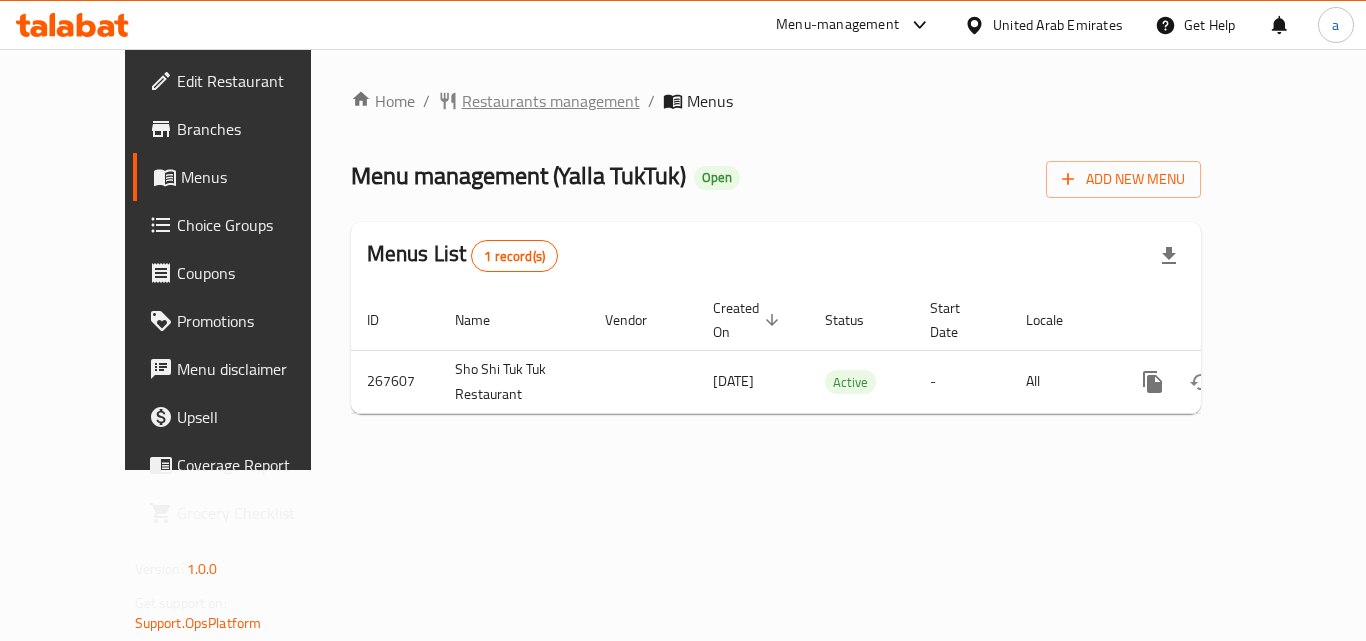 click on "Restaurants management" at bounding box center [551, 101] 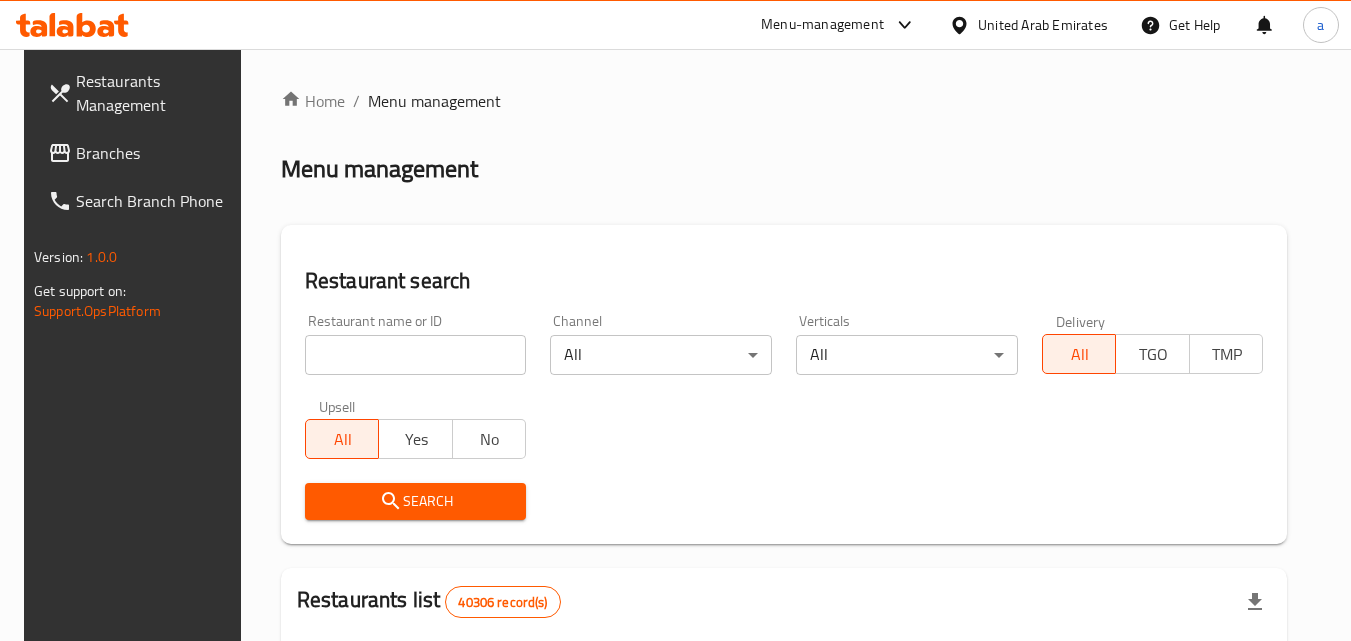 click at bounding box center (675, 320) 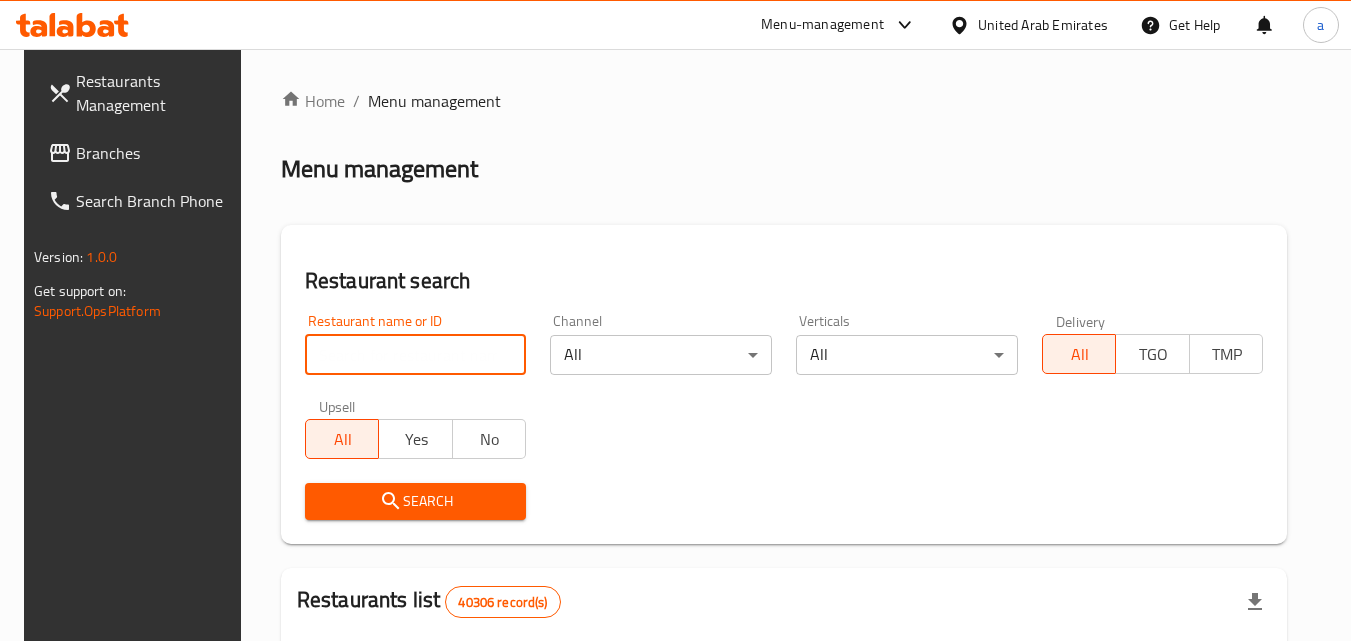 paste on "627717" 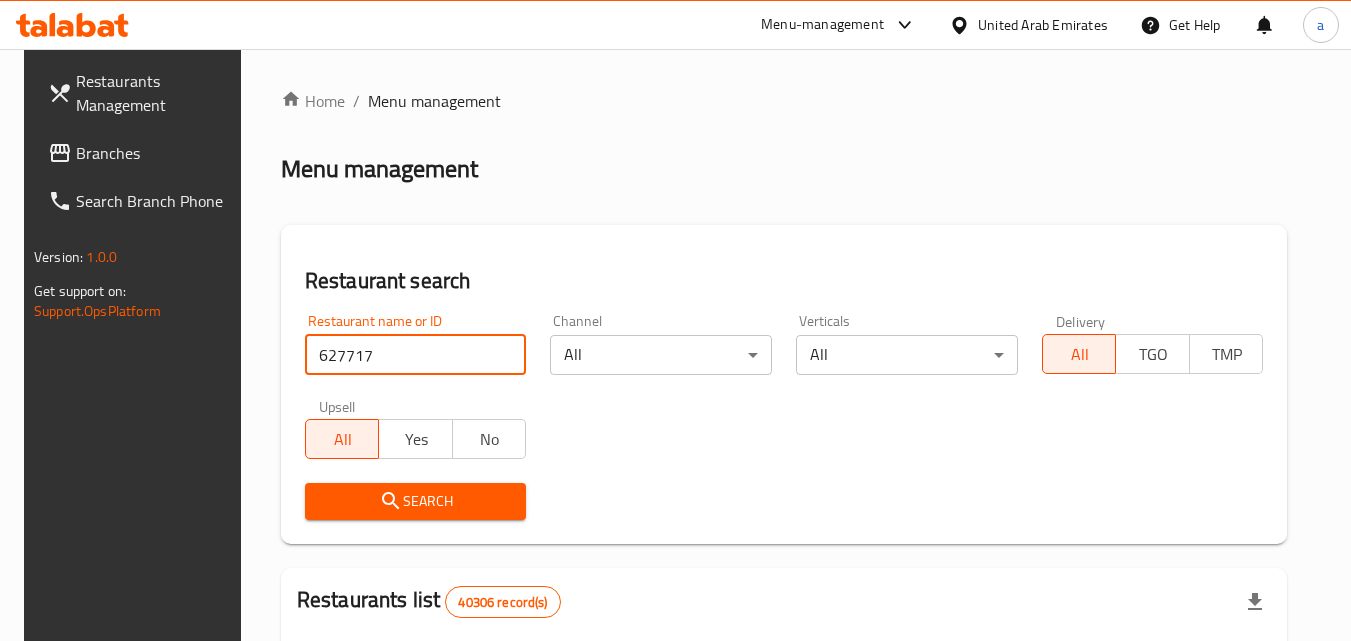 type on "627717" 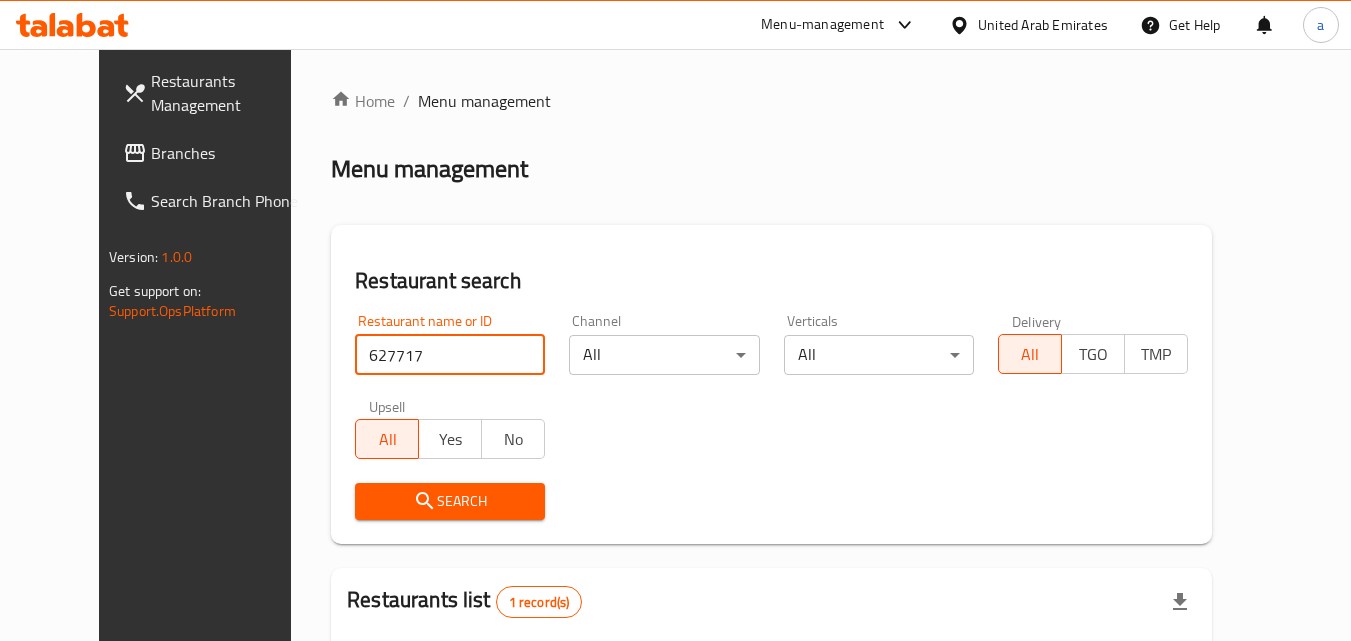 scroll, scrollTop: 234, scrollLeft: 0, axis: vertical 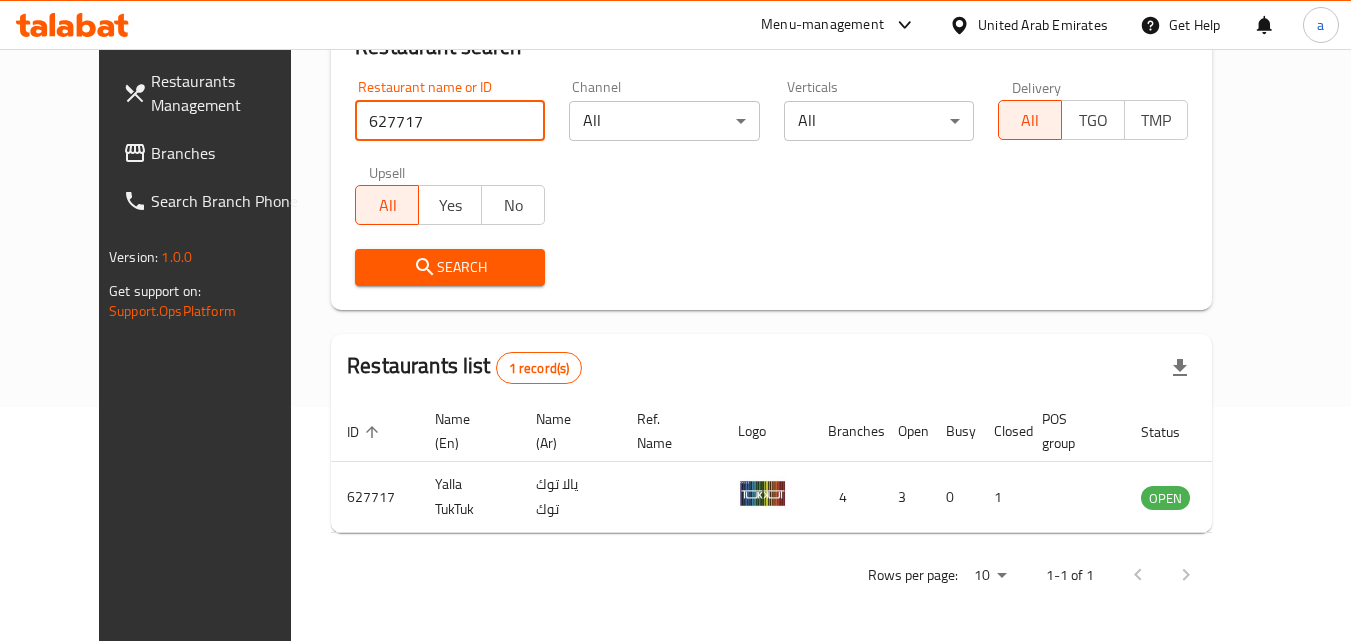 click on "Branches" at bounding box center (230, 153) 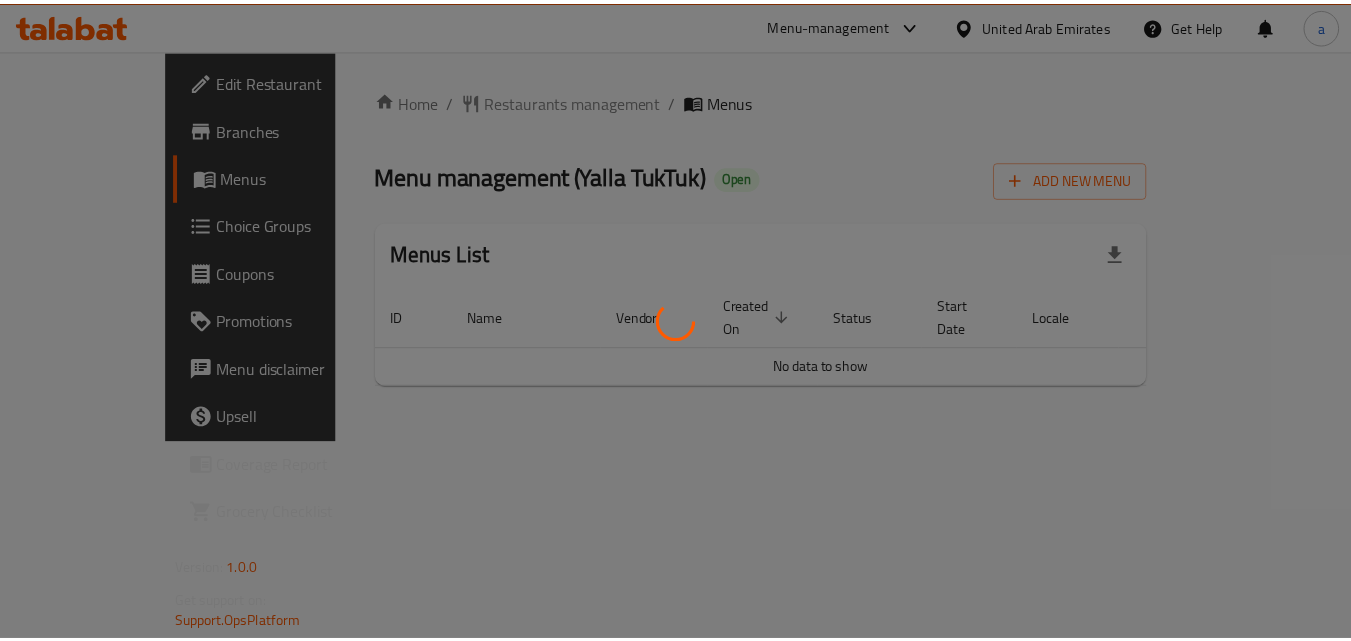 scroll, scrollTop: 0, scrollLeft: 0, axis: both 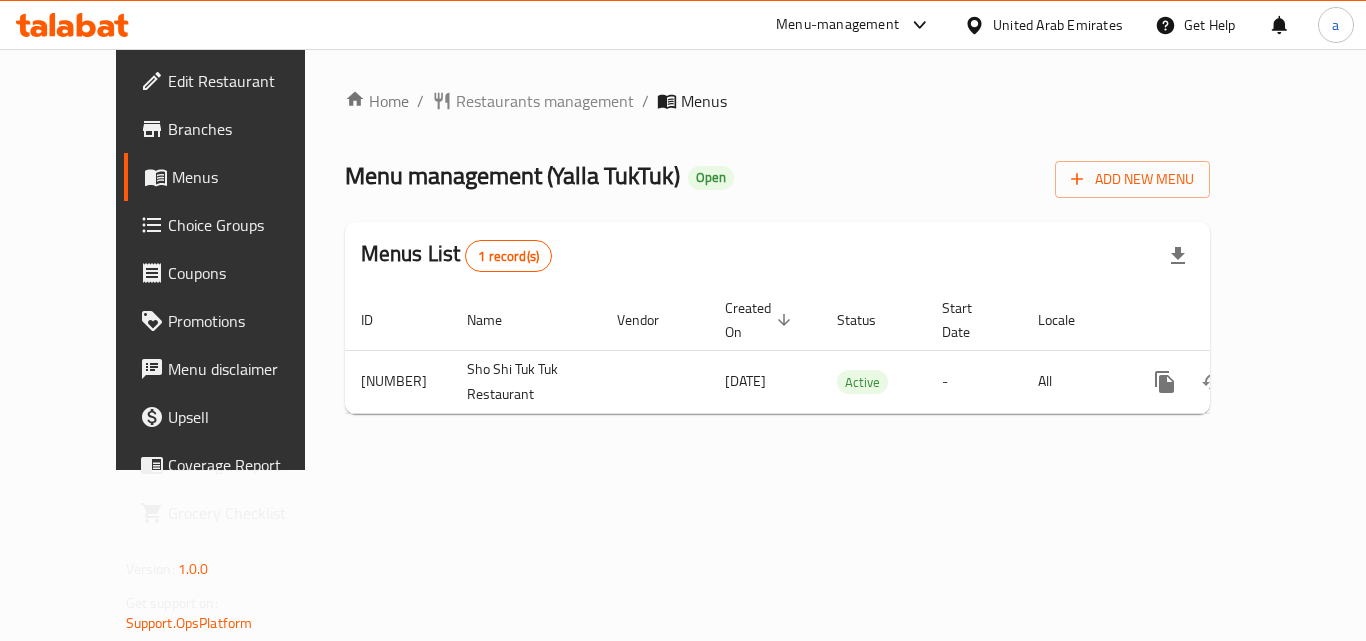 click at bounding box center (683, 320) 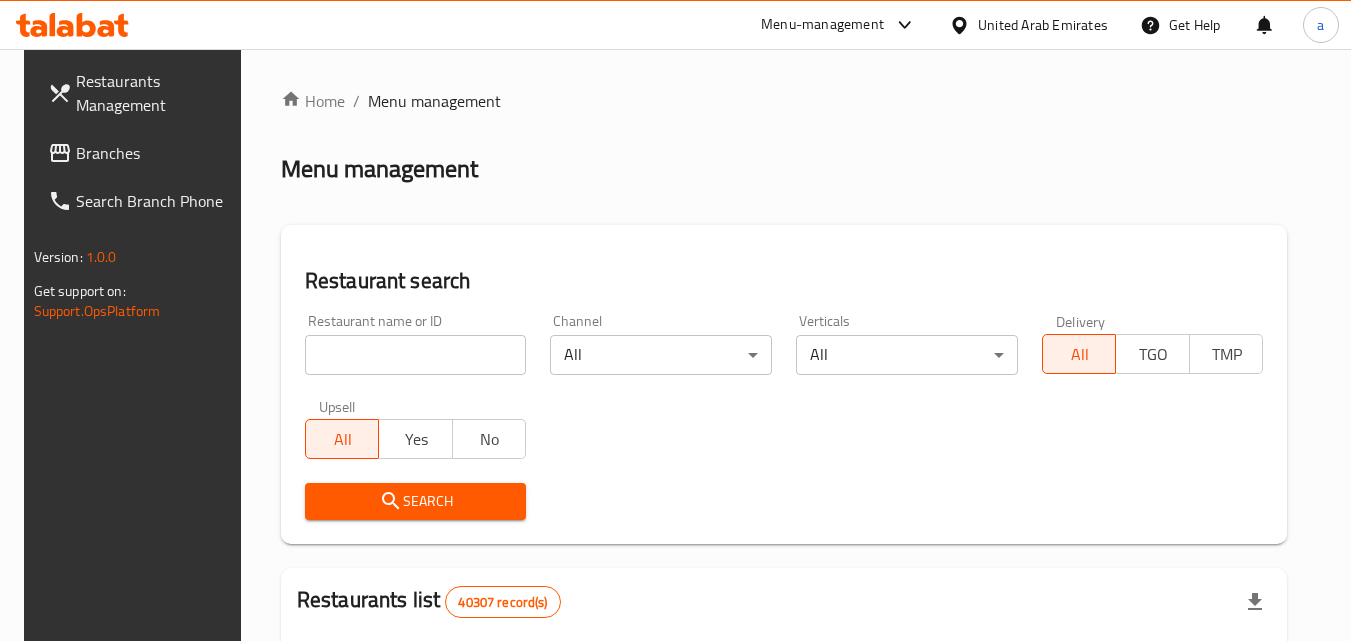 click at bounding box center (416, 355) 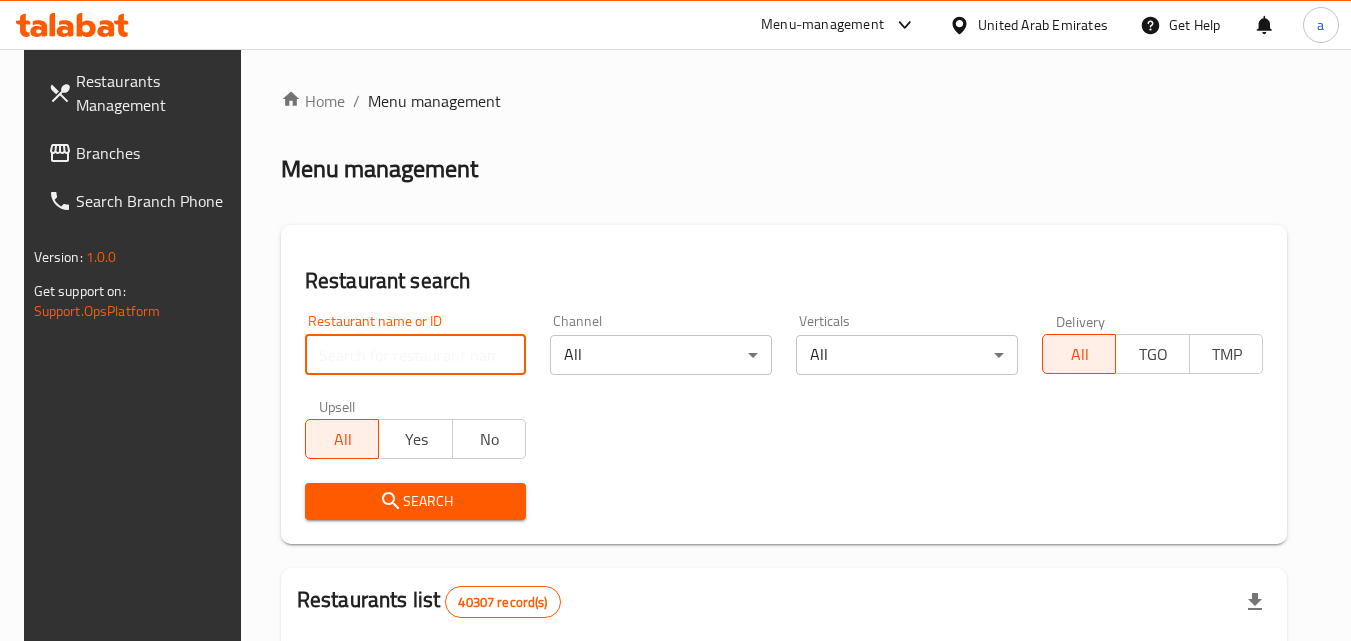 paste on "627717" 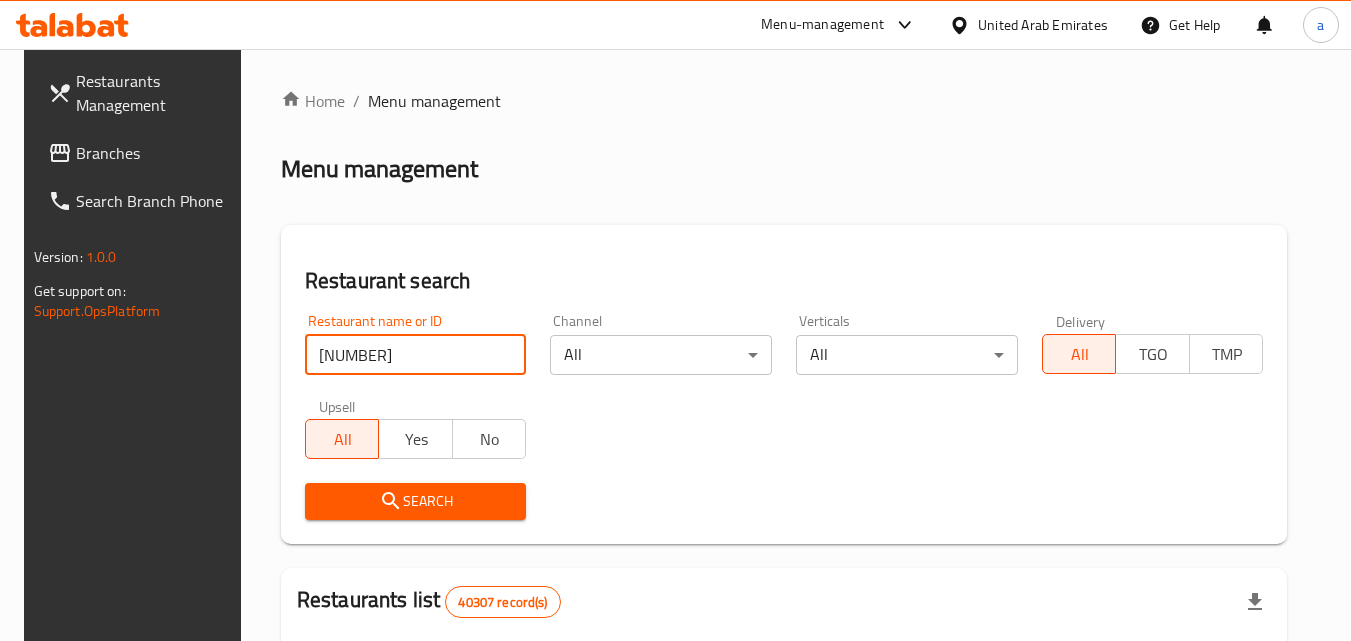 type on "627717" 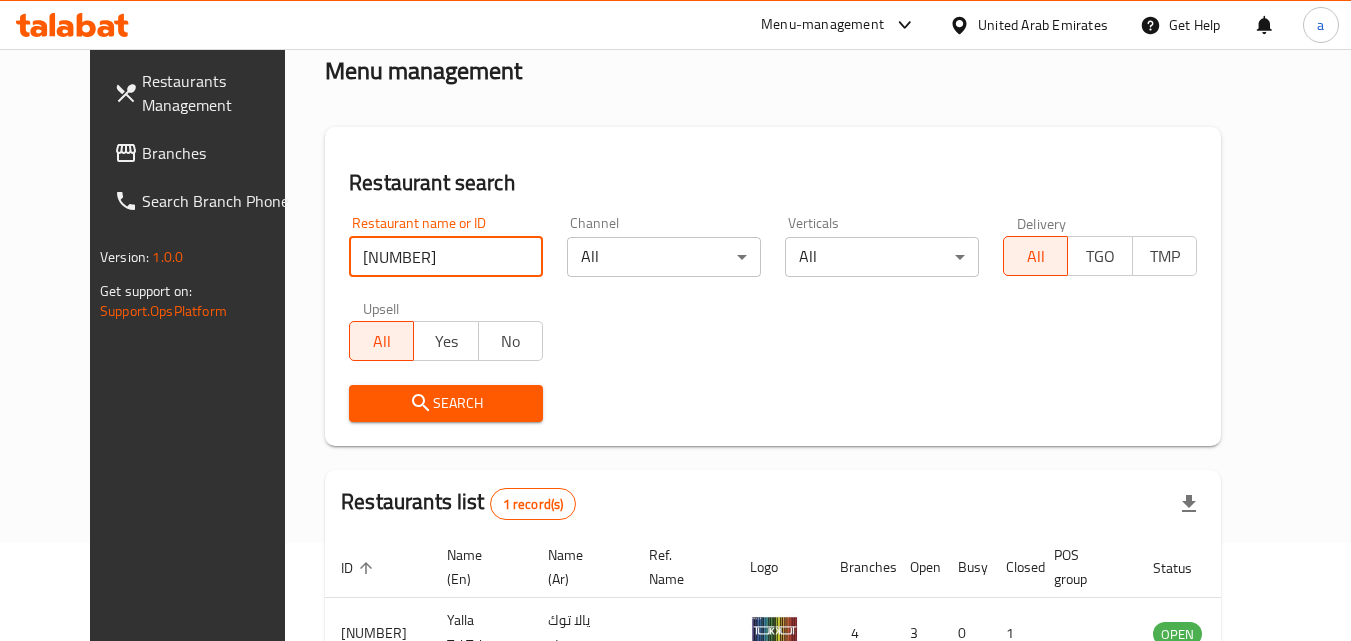 scroll, scrollTop: 234, scrollLeft: 0, axis: vertical 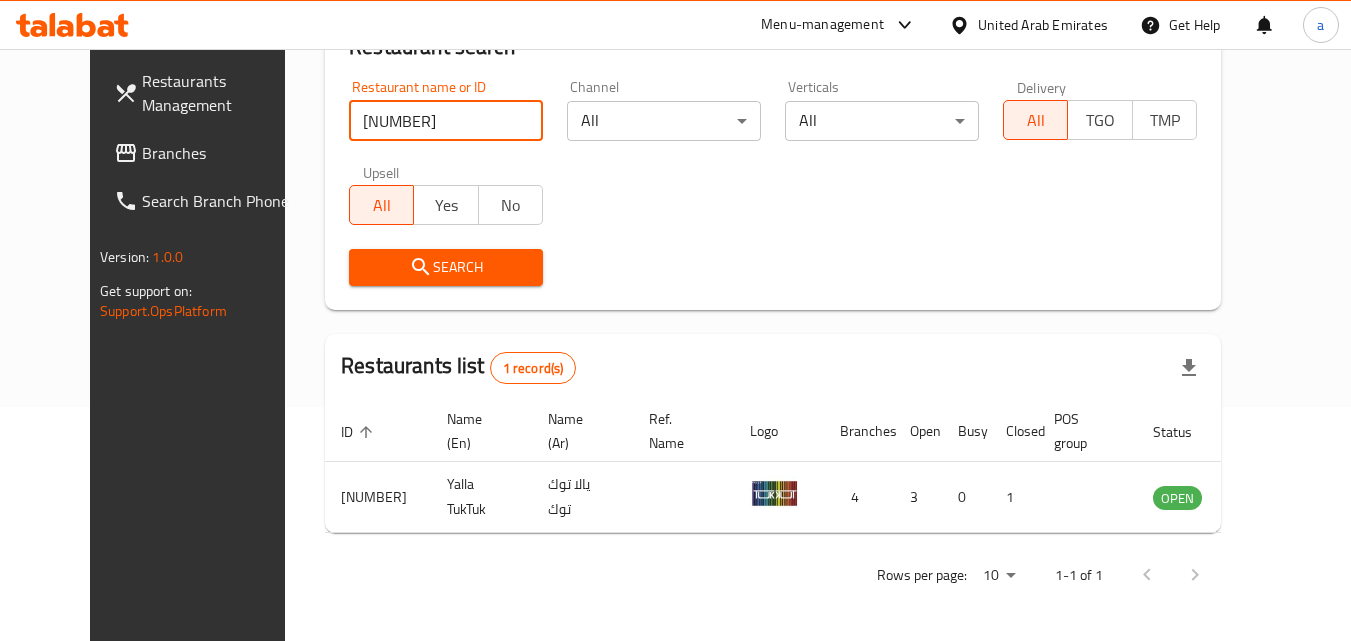 click on "Search Branch Phone" at bounding box center [207, 201] 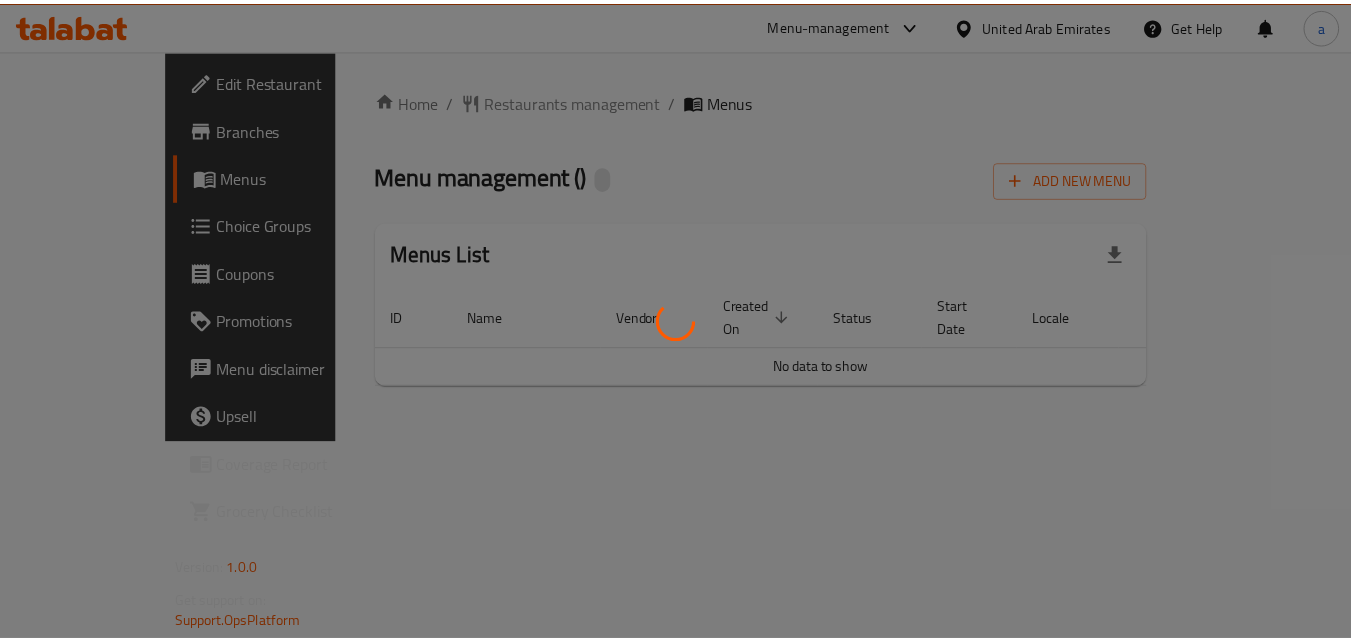 scroll, scrollTop: 0, scrollLeft: 0, axis: both 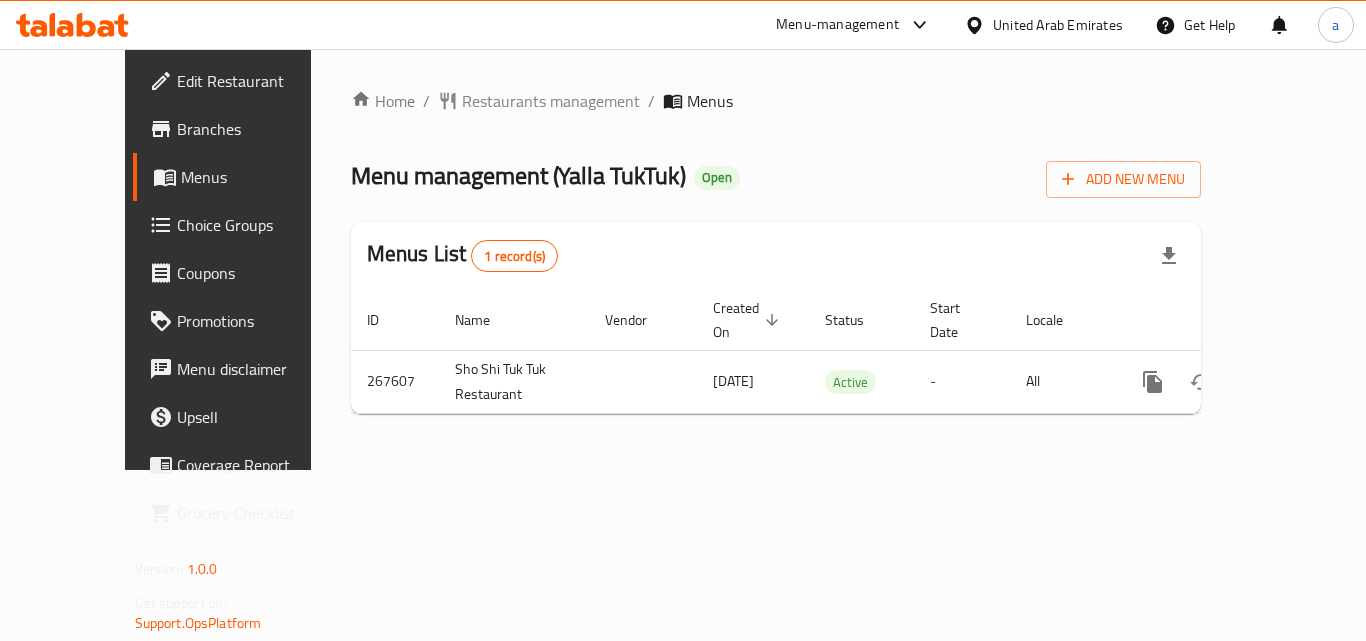click on "Restaurants management" at bounding box center [551, 101] 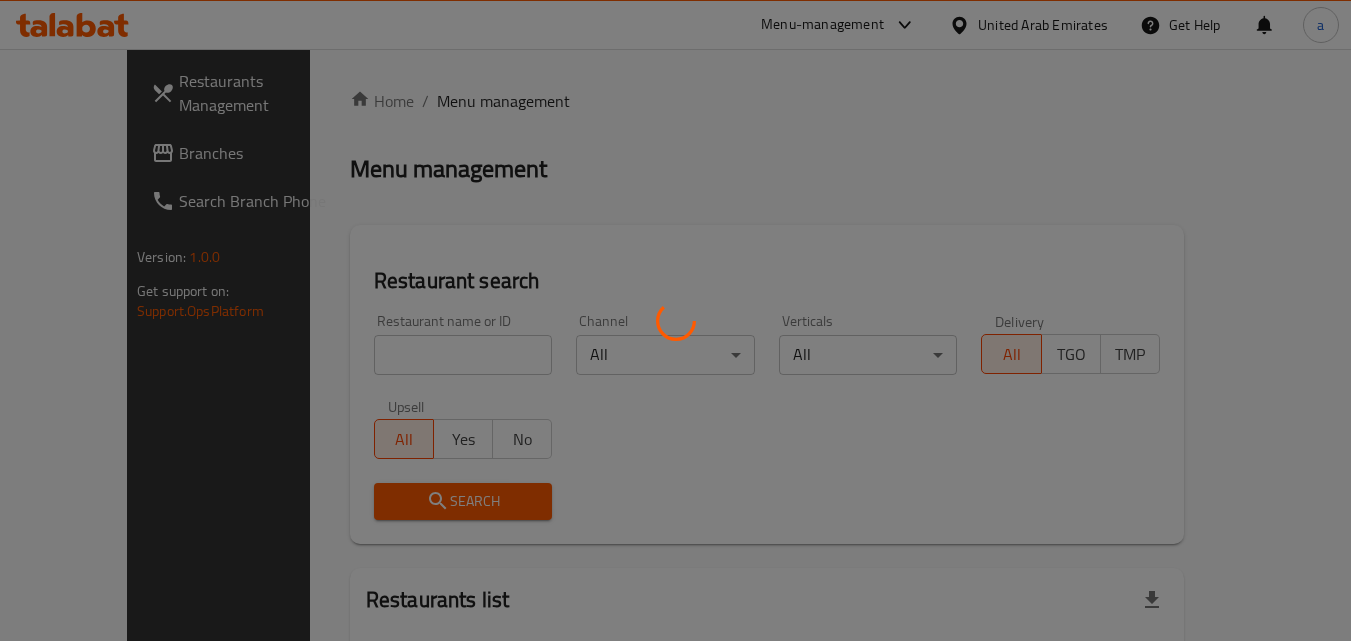 click at bounding box center (675, 320) 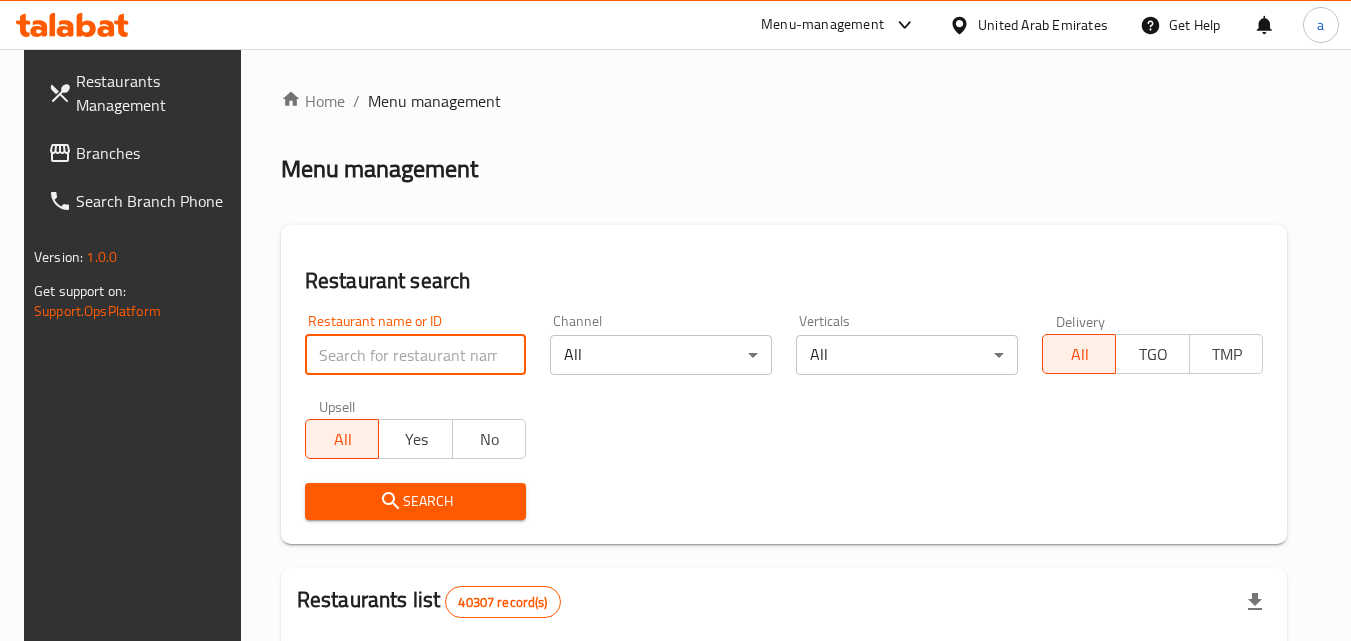 click at bounding box center (416, 355) 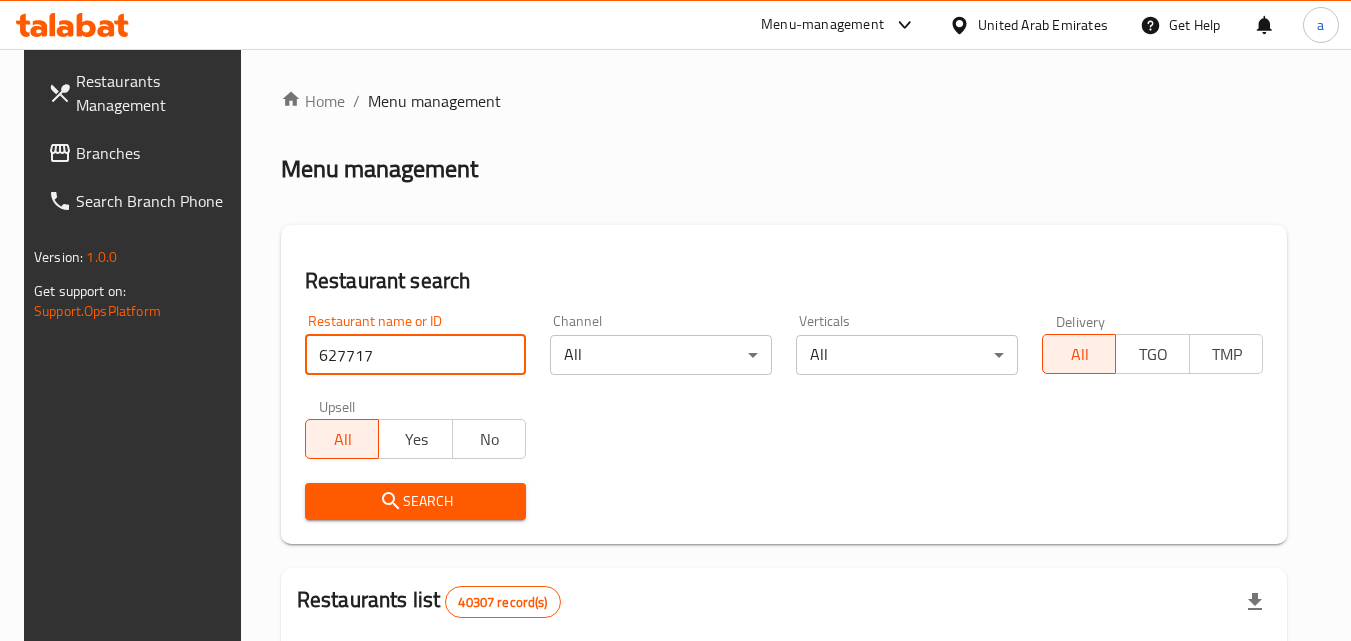 type on "627717" 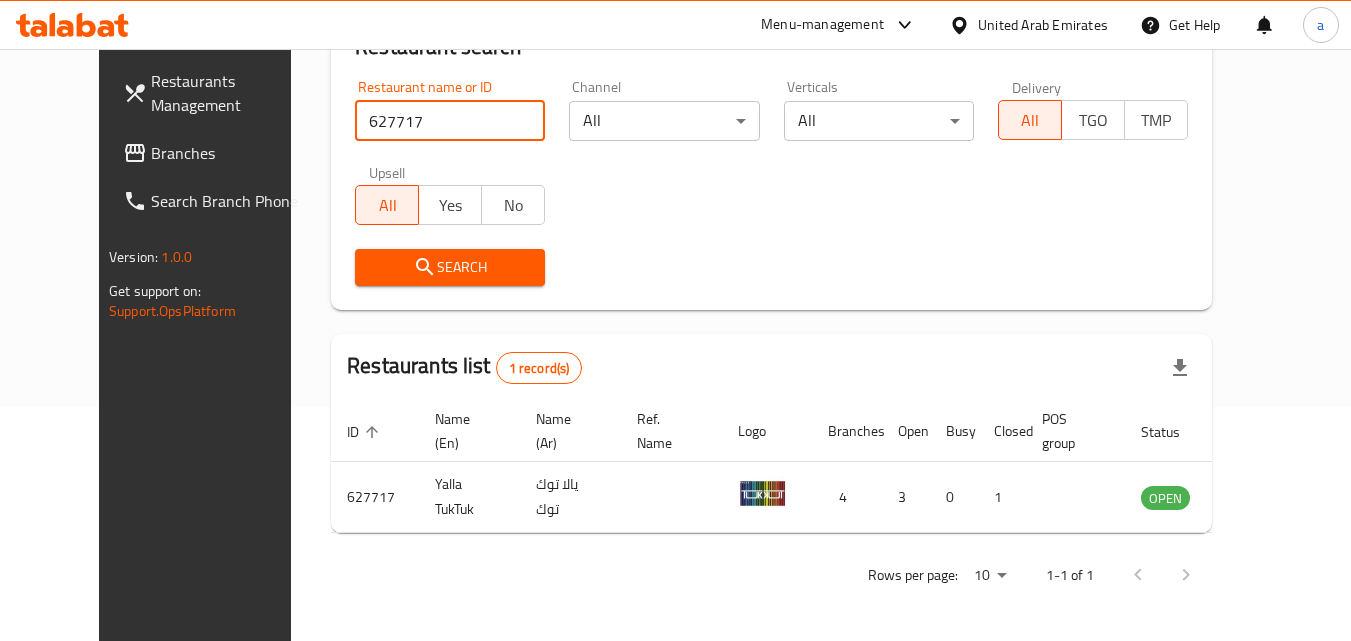 scroll, scrollTop: 234, scrollLeft: 0, axis: vertical 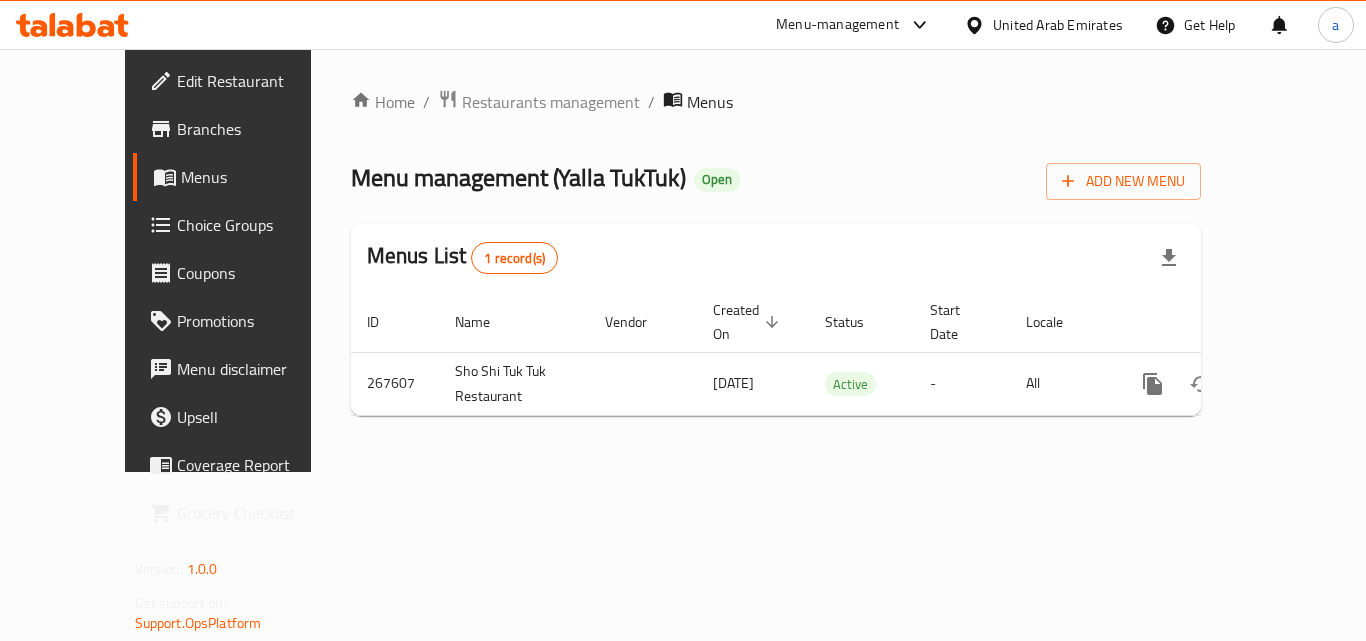 click on "Choice Groups" at bounding box center (257, 225) 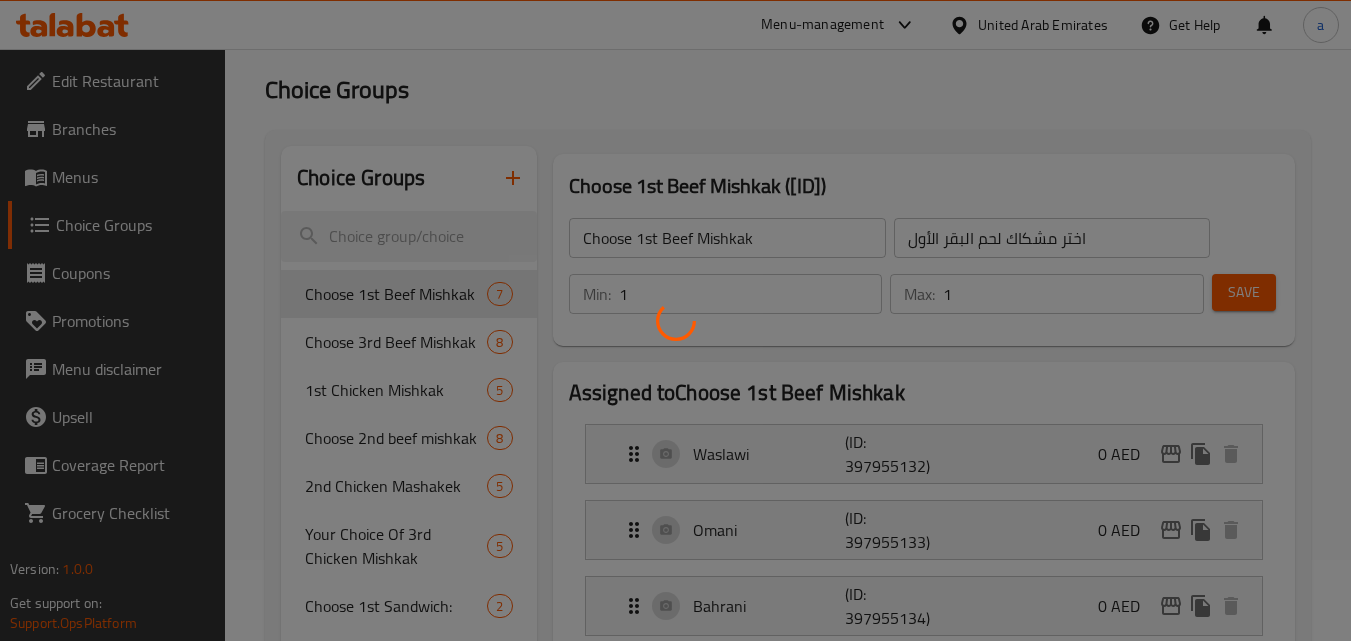 scroll, scrollTop: 400, scrollLeft: 0, axis: vertical 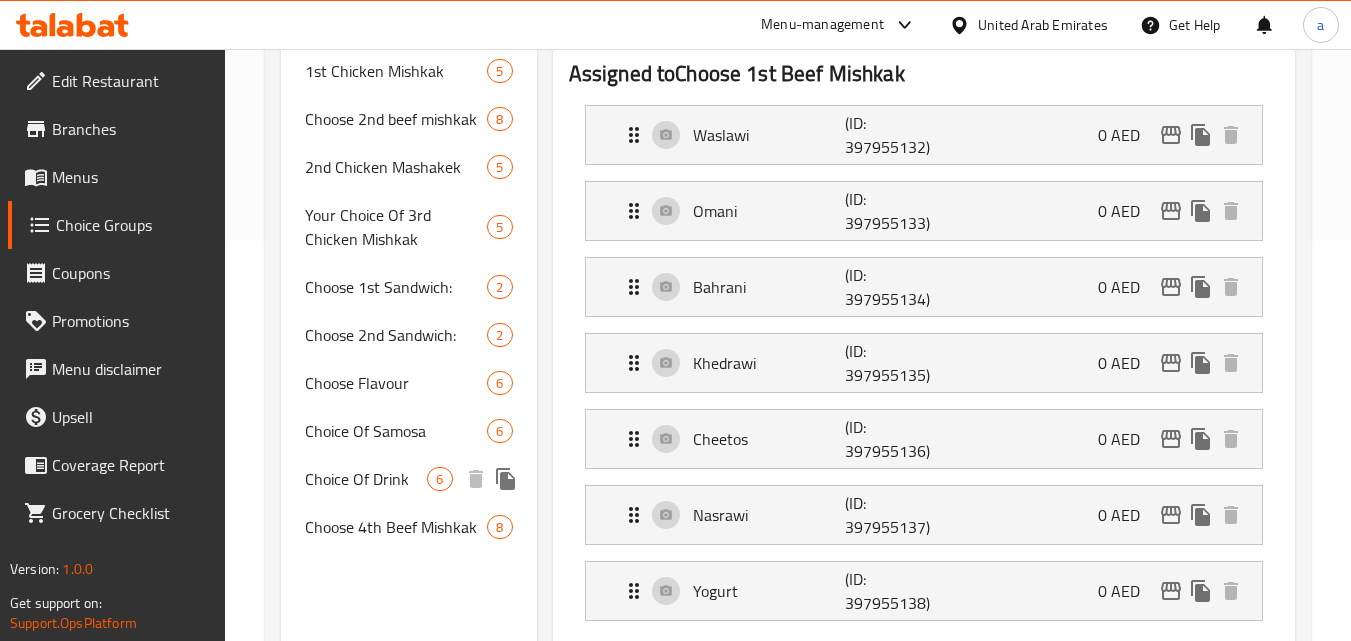 click on "Choice Of Drink" at bounding box center [366, 479] 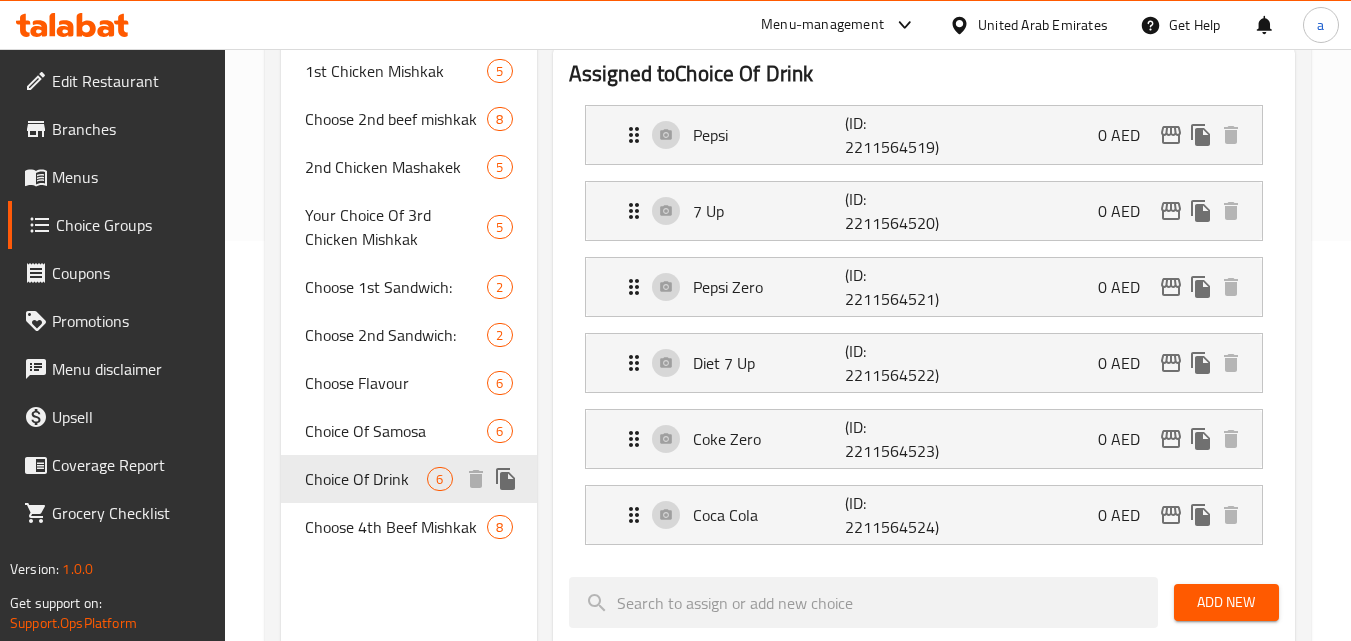 type on "Choice Of Drink" 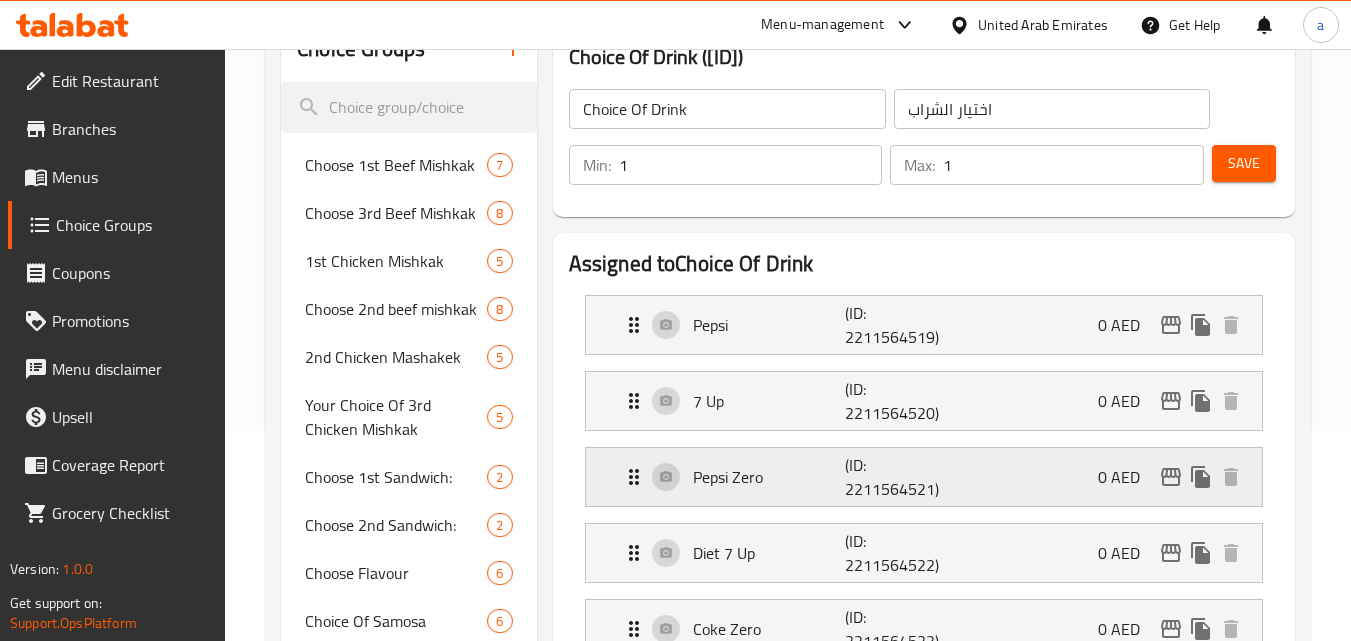 scroll, scrollTop: 200, scrollLeft: 0, axis: vertical 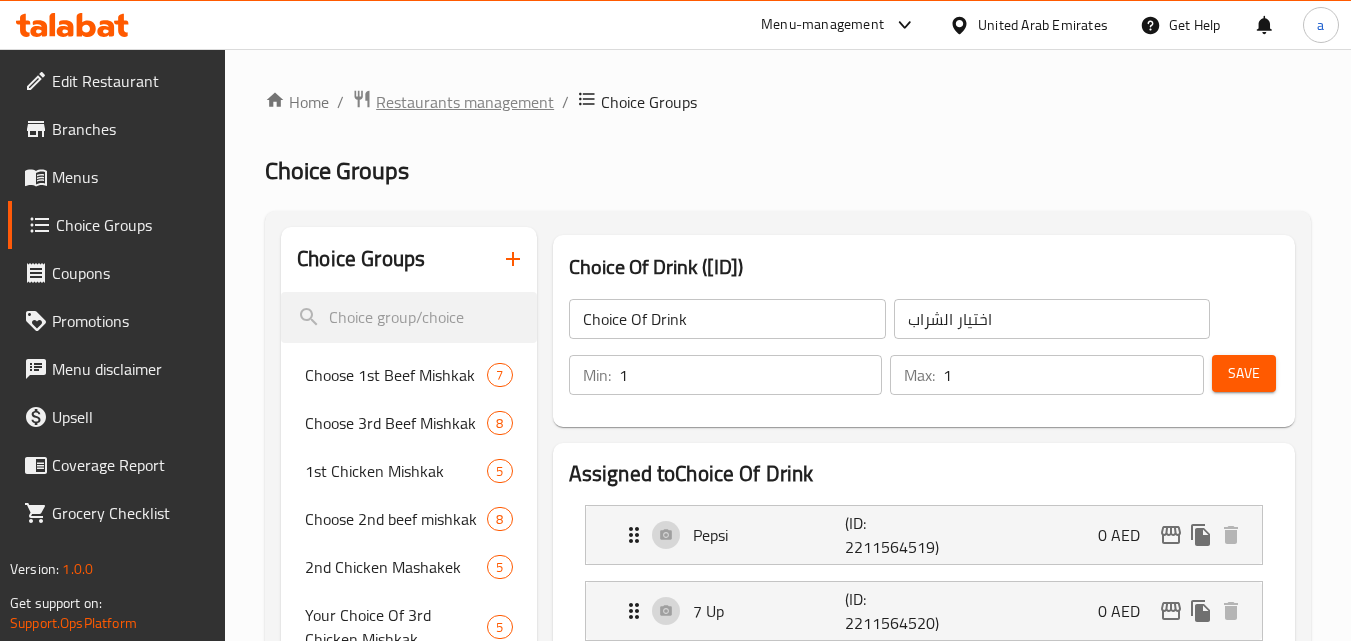 click on "Restaurants management" at bounding box center [465, 102] 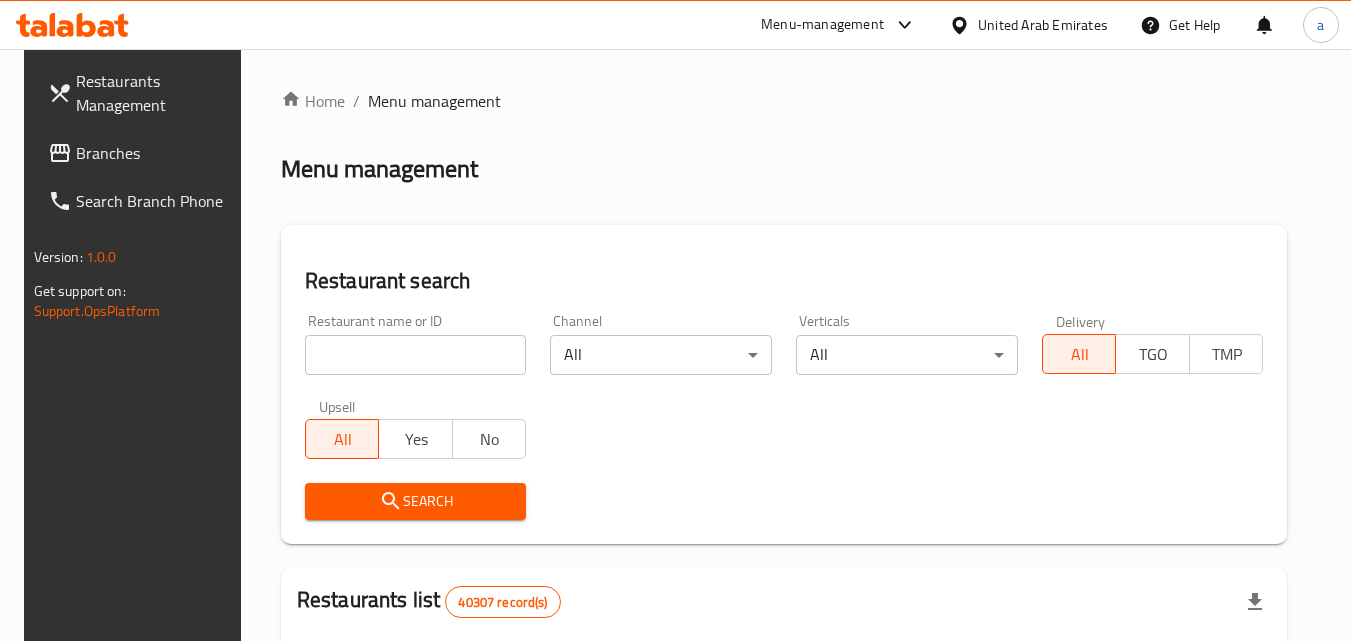 click on "Branches" at bounding box center (155, 153) 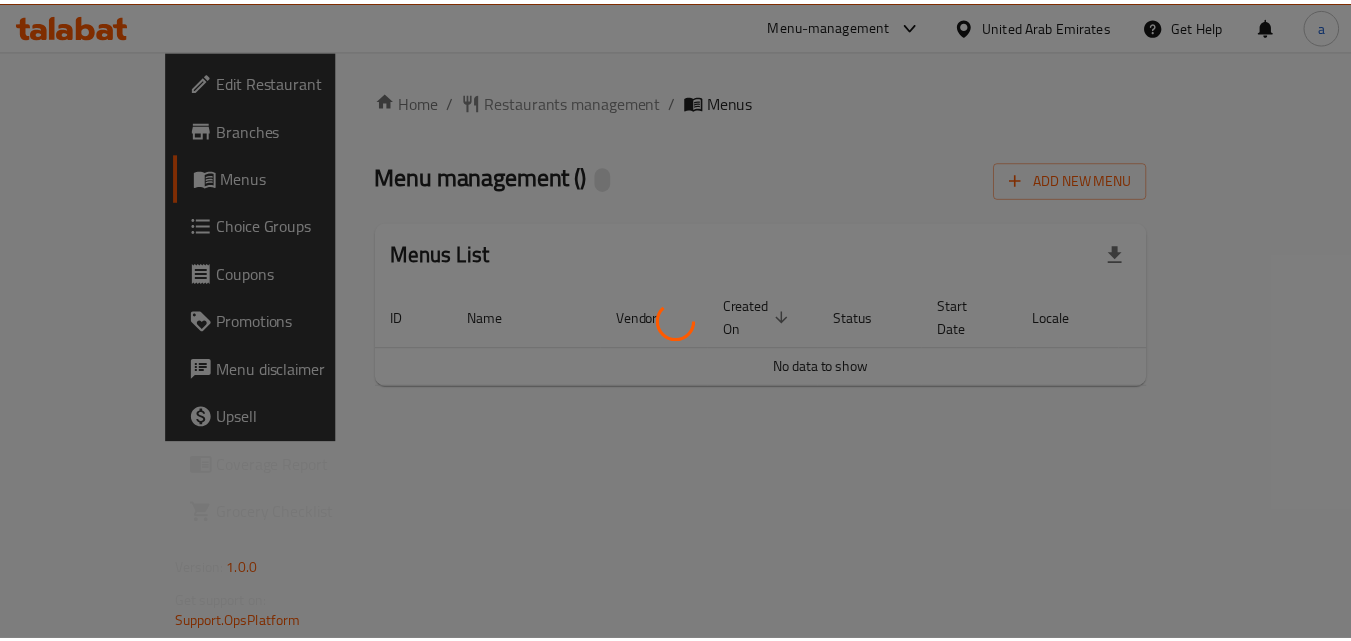 scroll, scrollTop: 0, scrollLeft: 0, axis: both 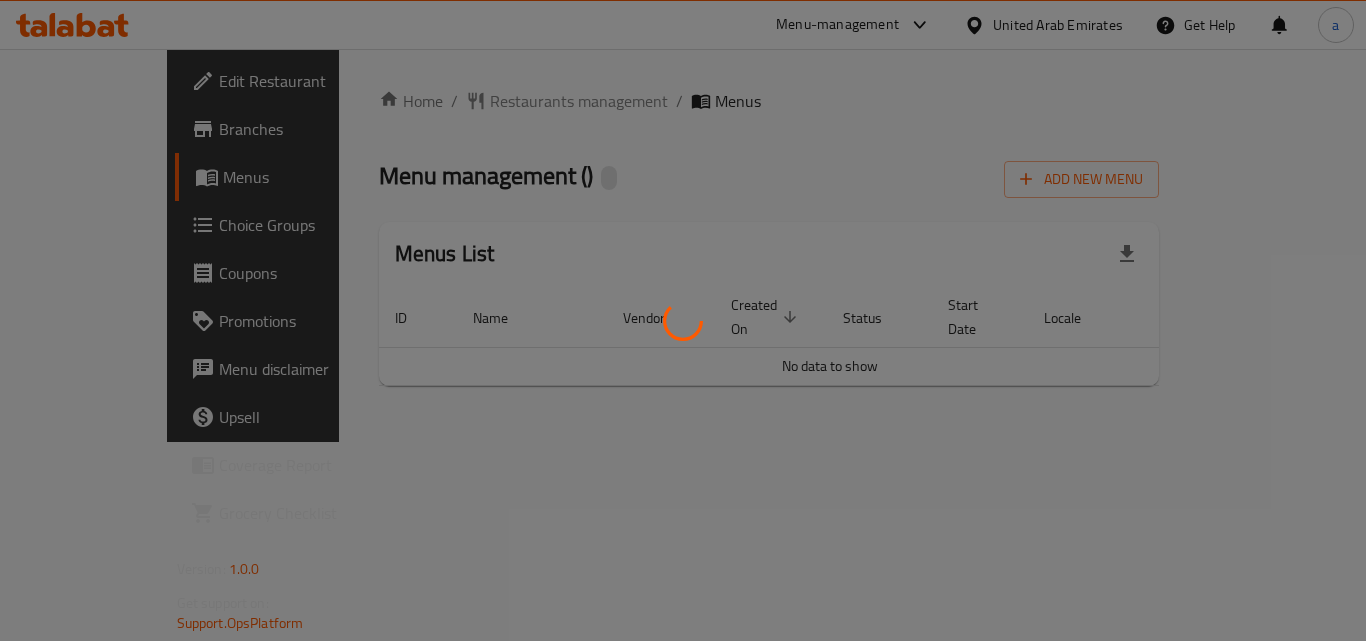 click at bounding box center (683, 320) 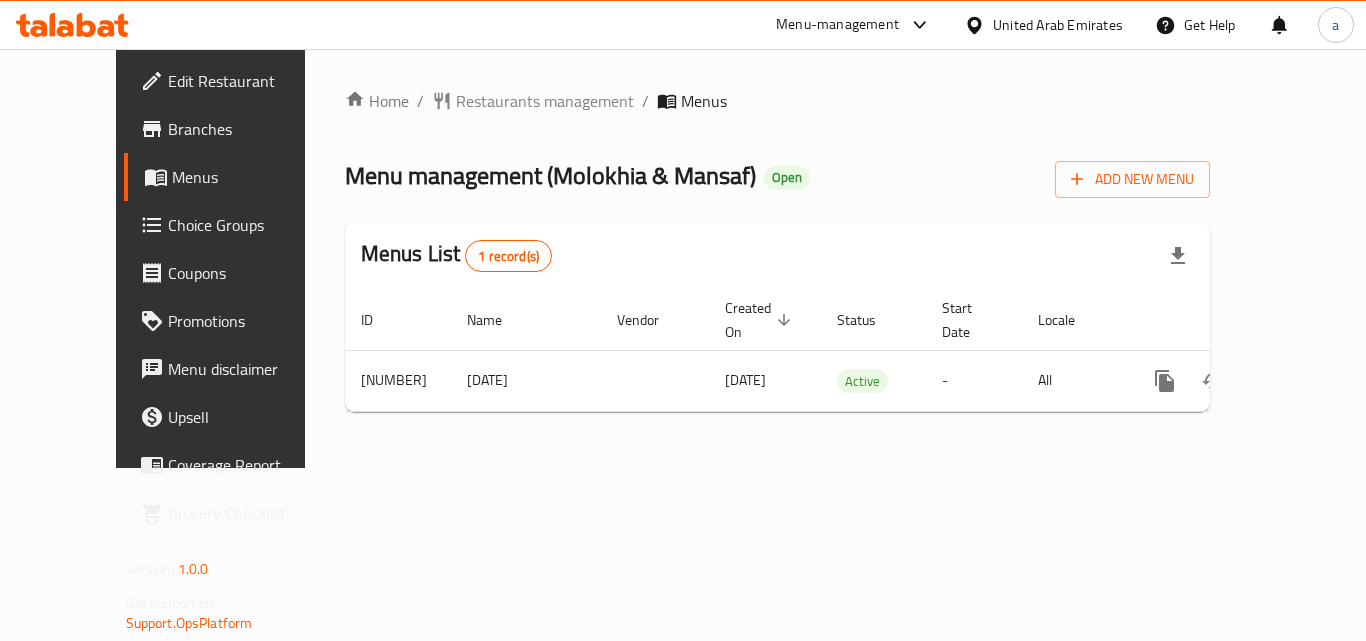 click on "Restaurants management" at bounding box center [545, 101] 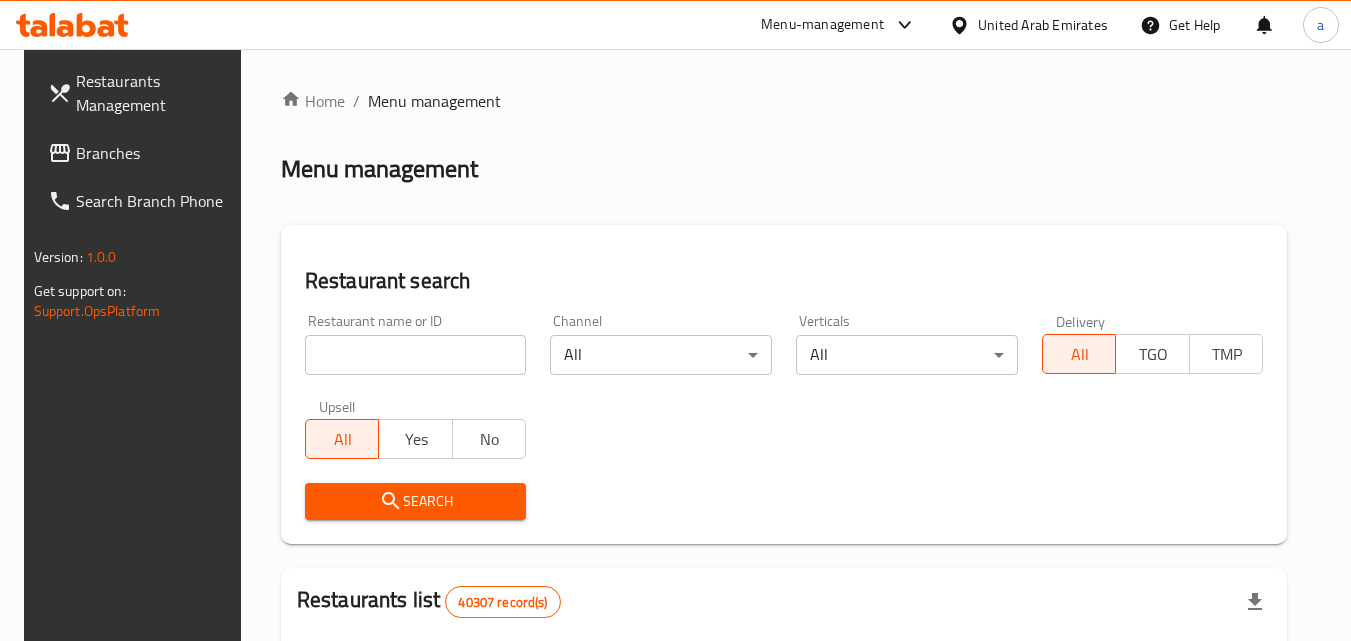 click at bounding box center (416, 355) 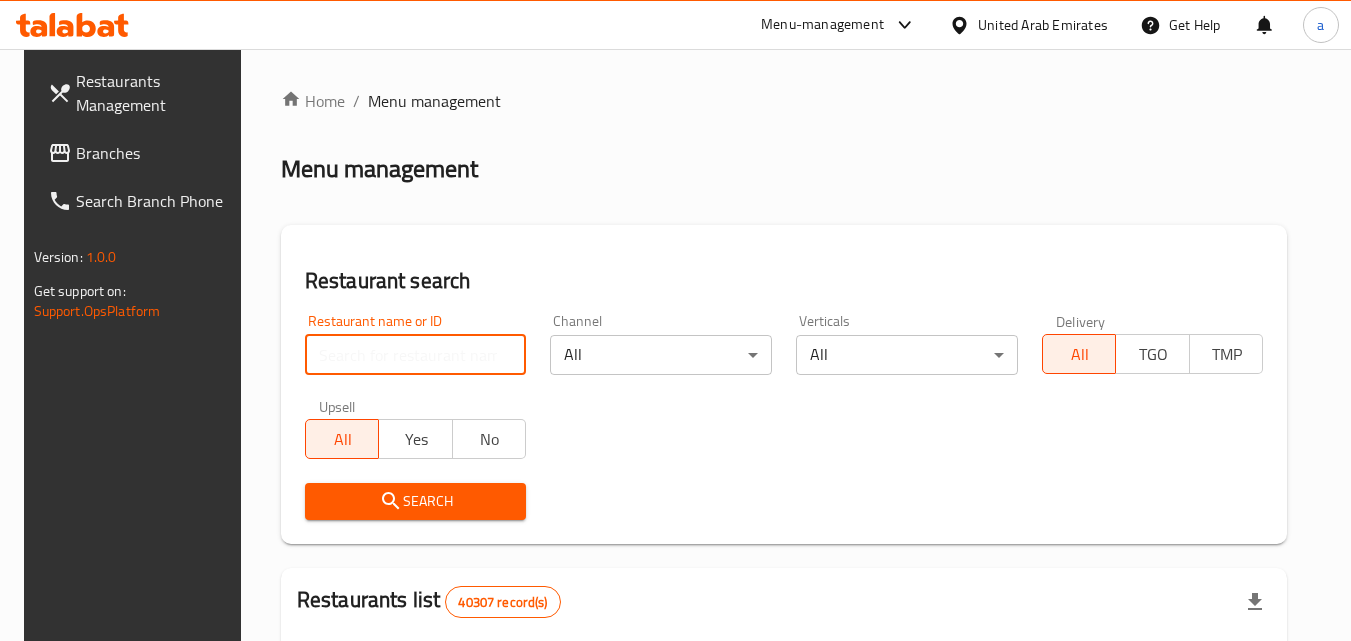 paste on "702848" 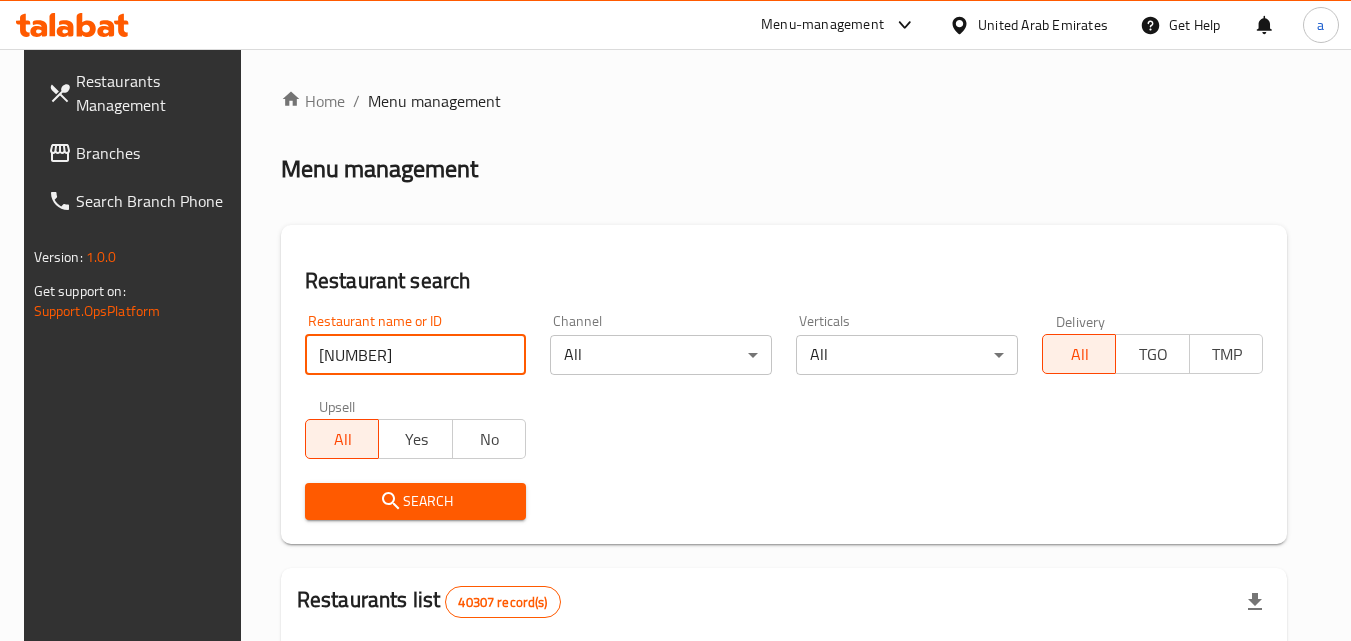 type on "702848" 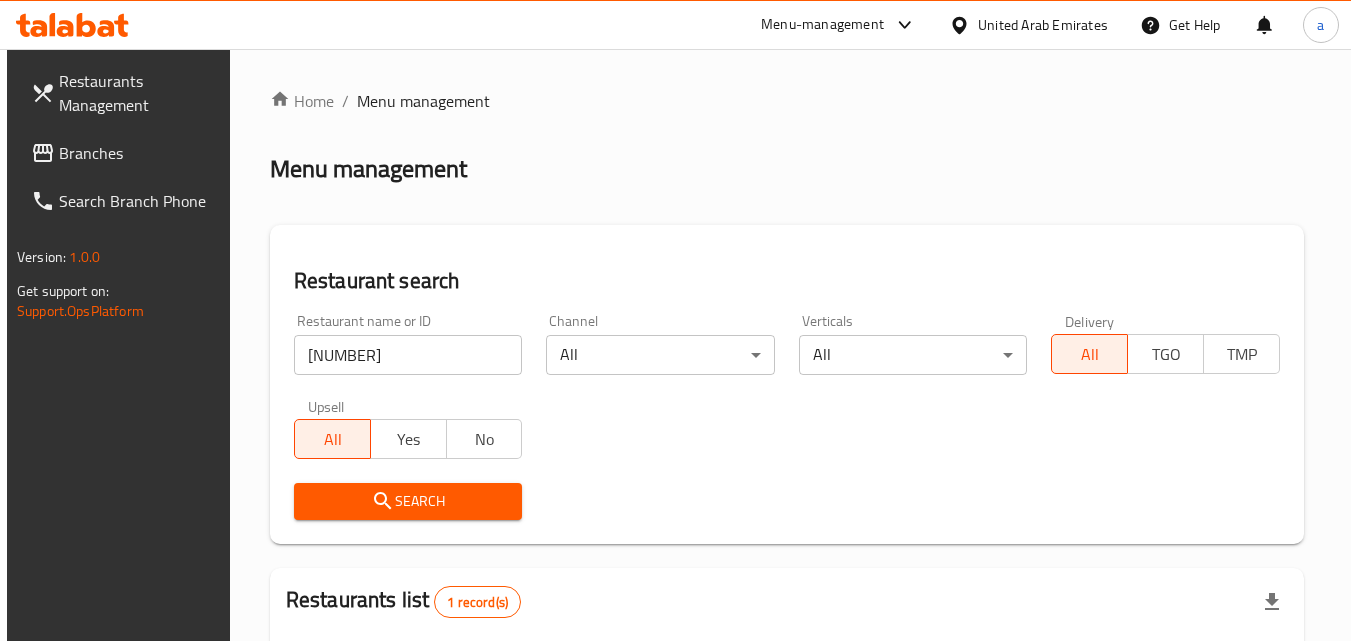 scroll, scrollTop: 251, scrollLeft: 0, axis: vertical 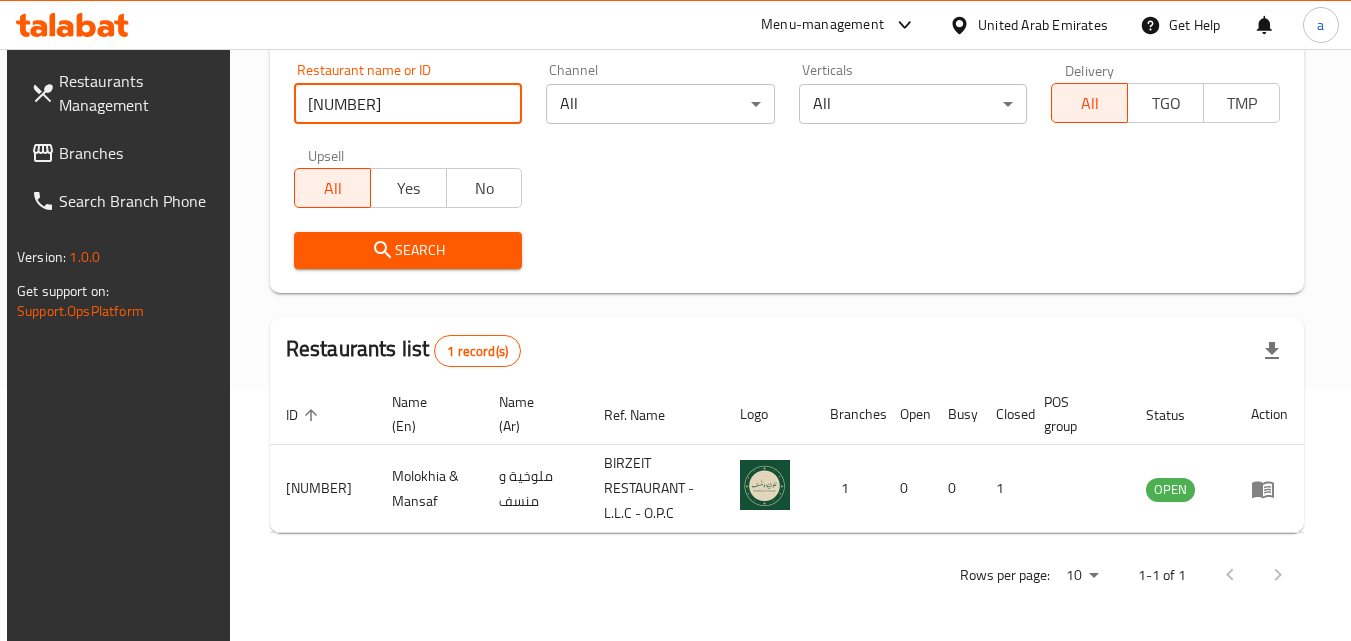 click on "Branches" at bounding box center [138, 153] 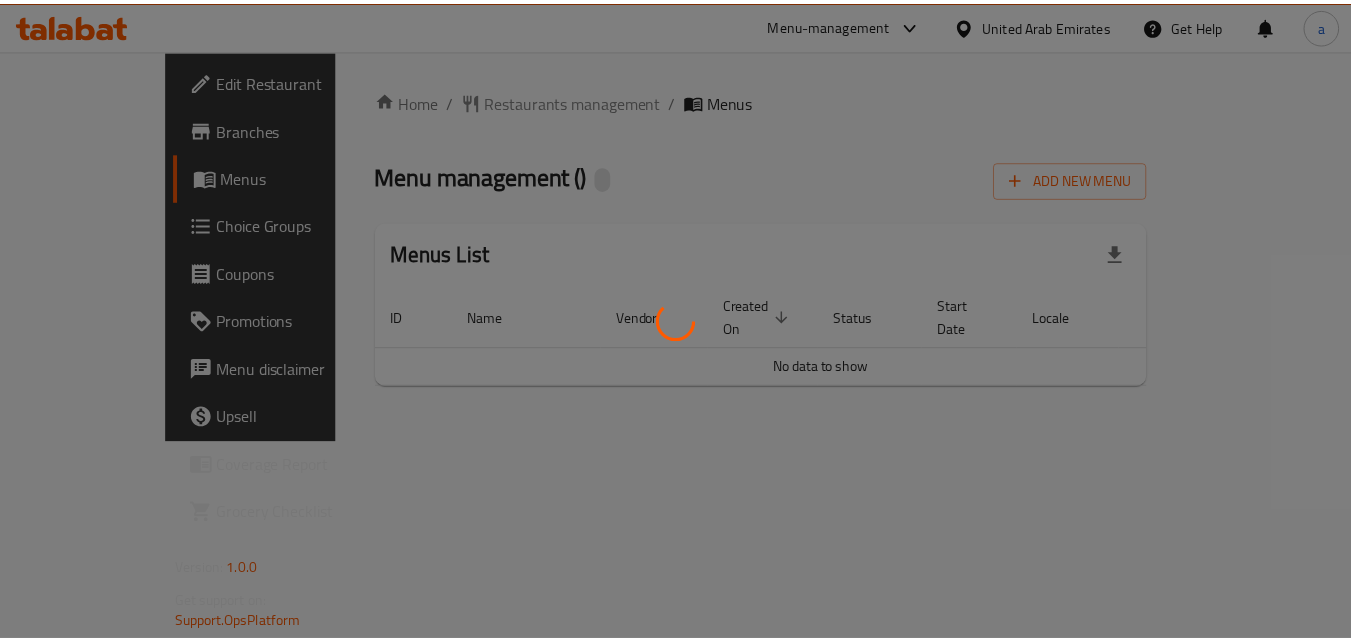 scroll, scrollTop: 0, scrollLeft: 0, axis: both 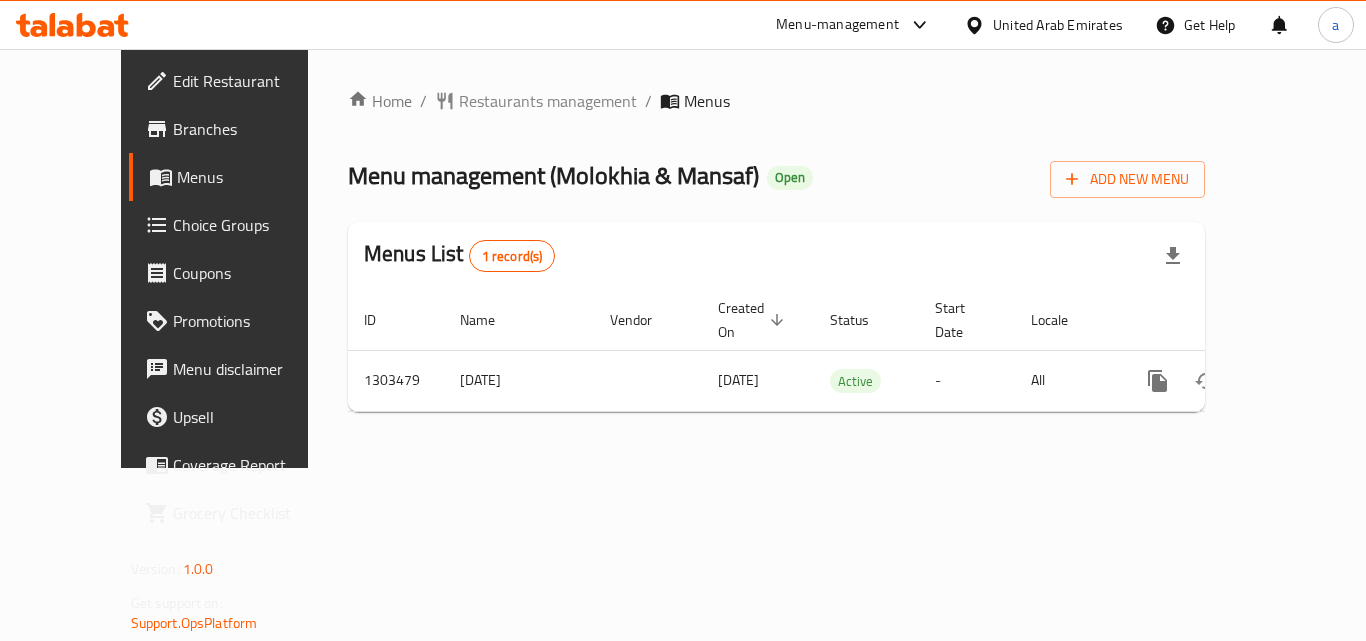click on "Restaurants management" at bounding box center [548, 101] 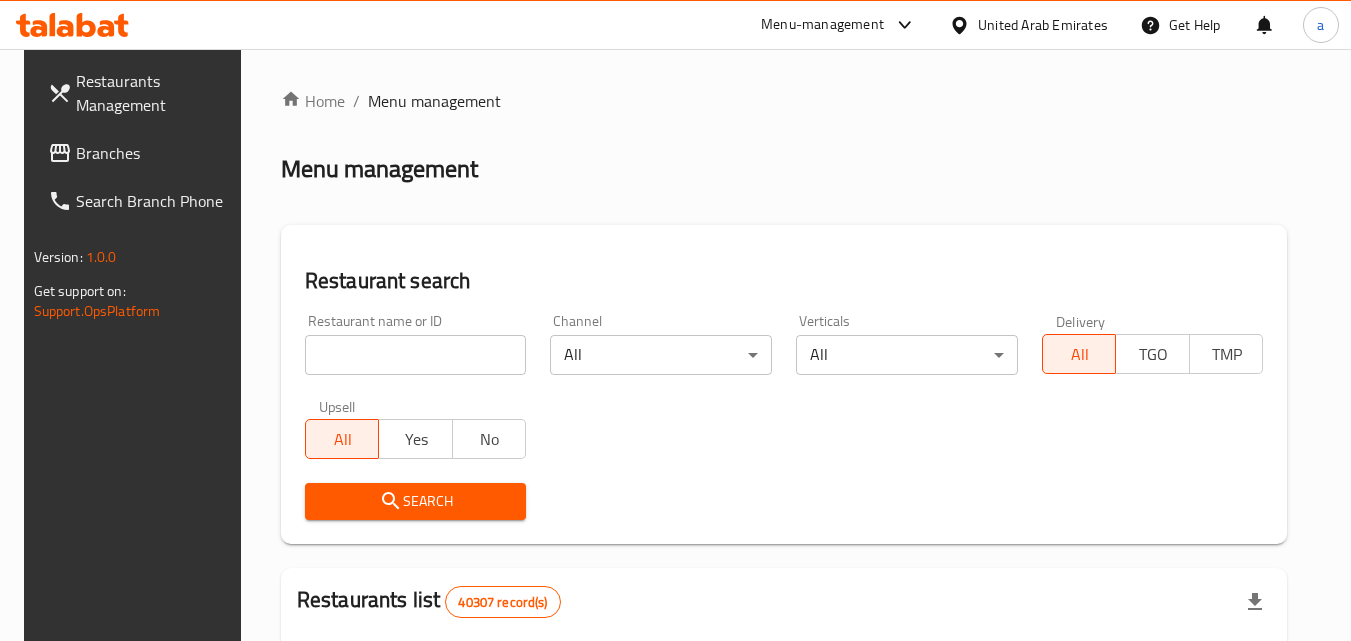 click at bounding box center (416, 355) 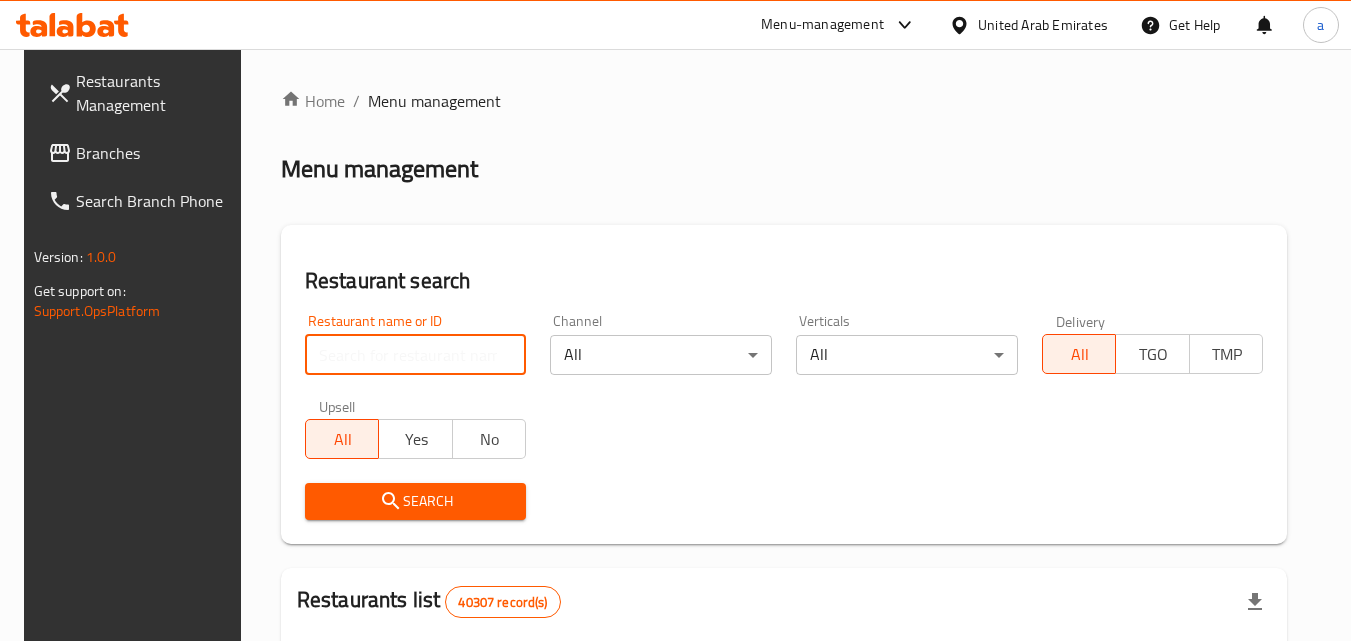 paste on "702848" 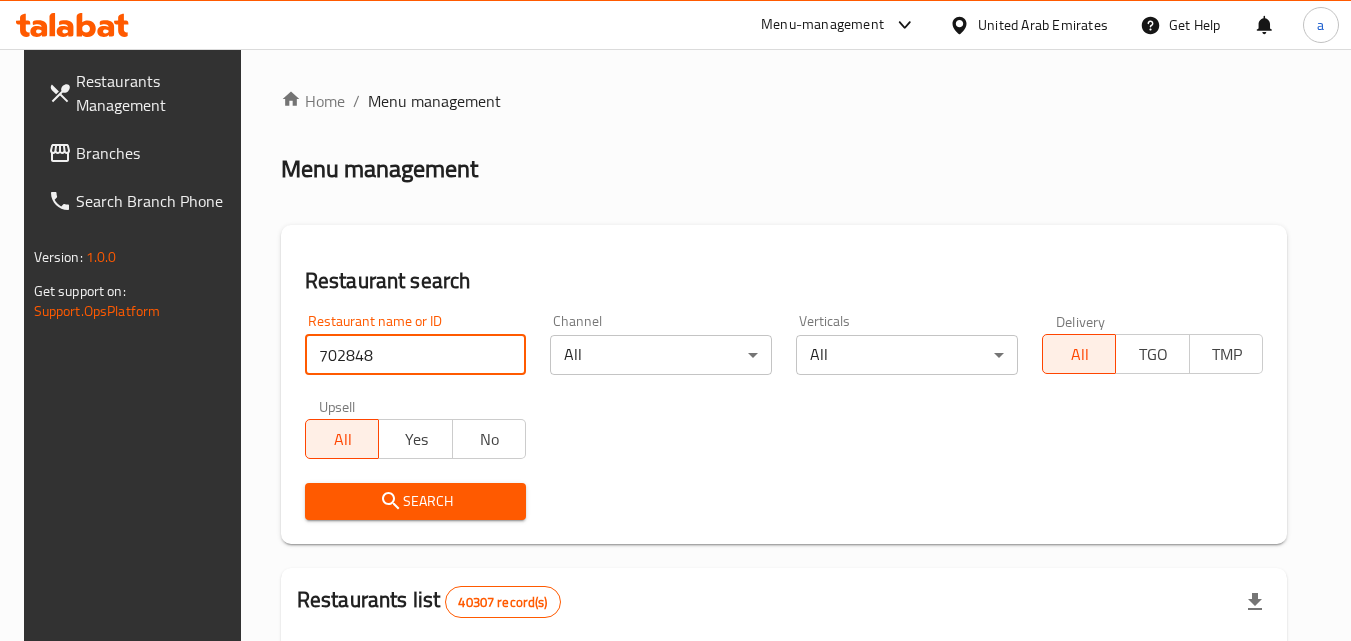 type on "702848" 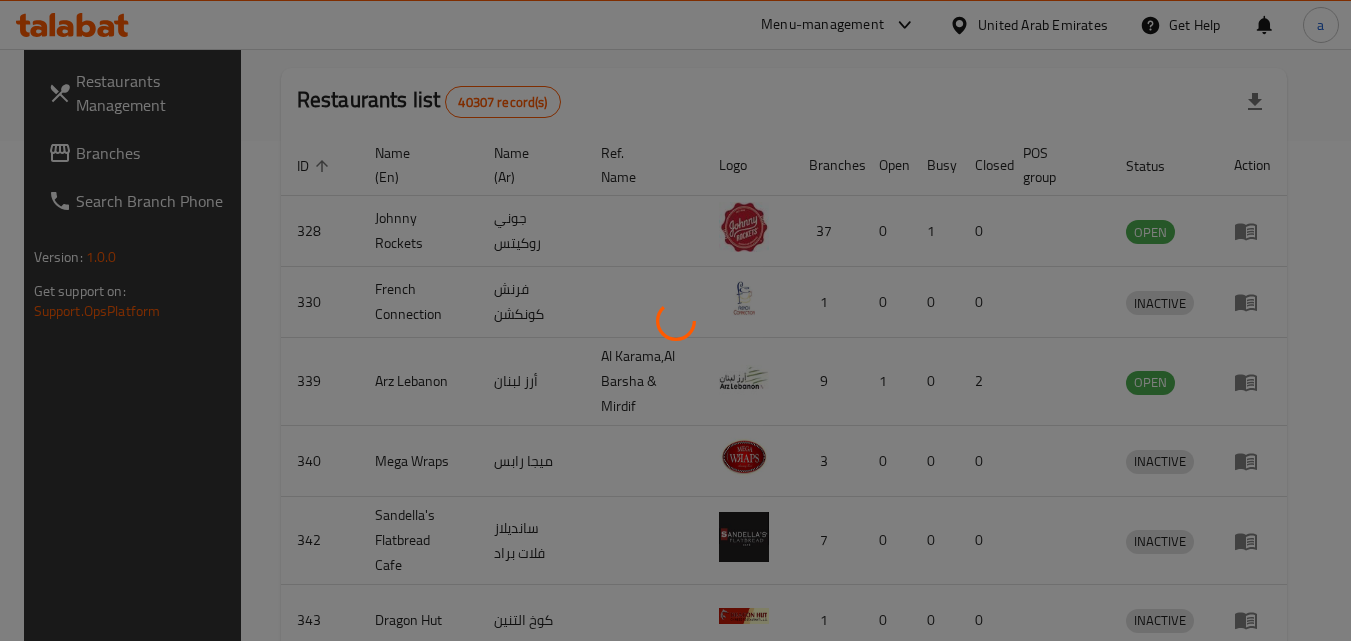 scroll, scrollTop: 251, scrollLeft: 0, axis: vertical 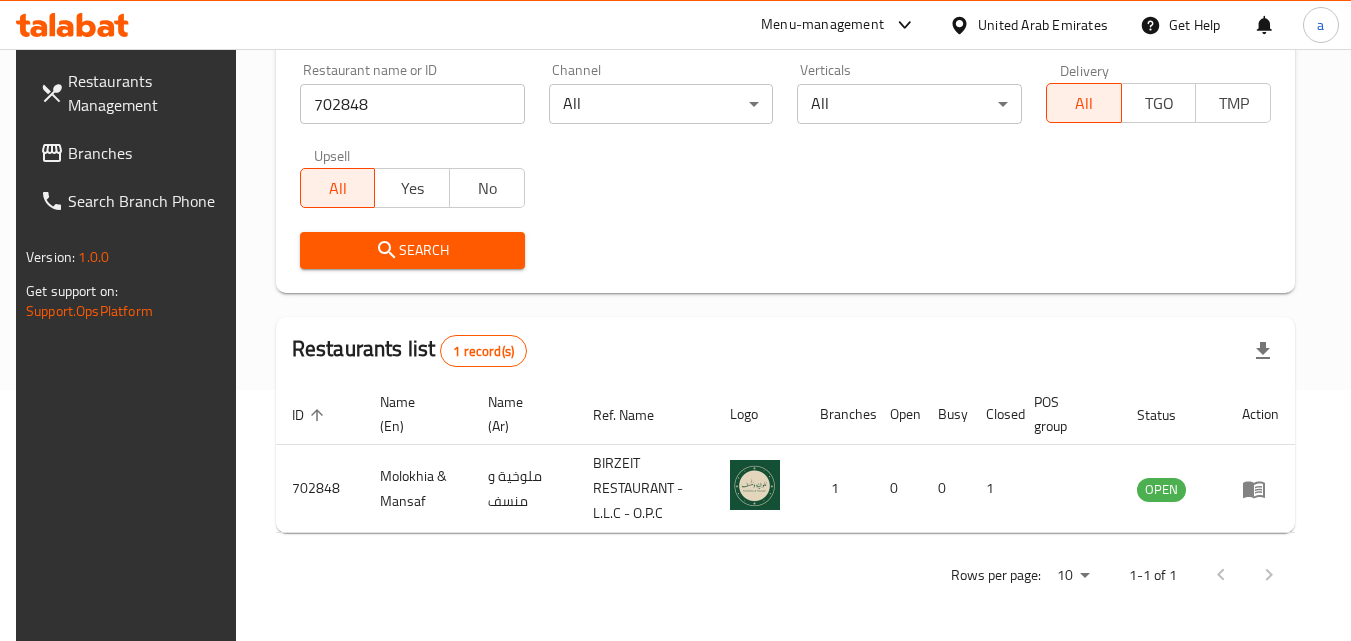 drag, startPoint x: 112, startPoint y: 140, endPoint x: 19, endPoint y: 163, distance: 95.80188 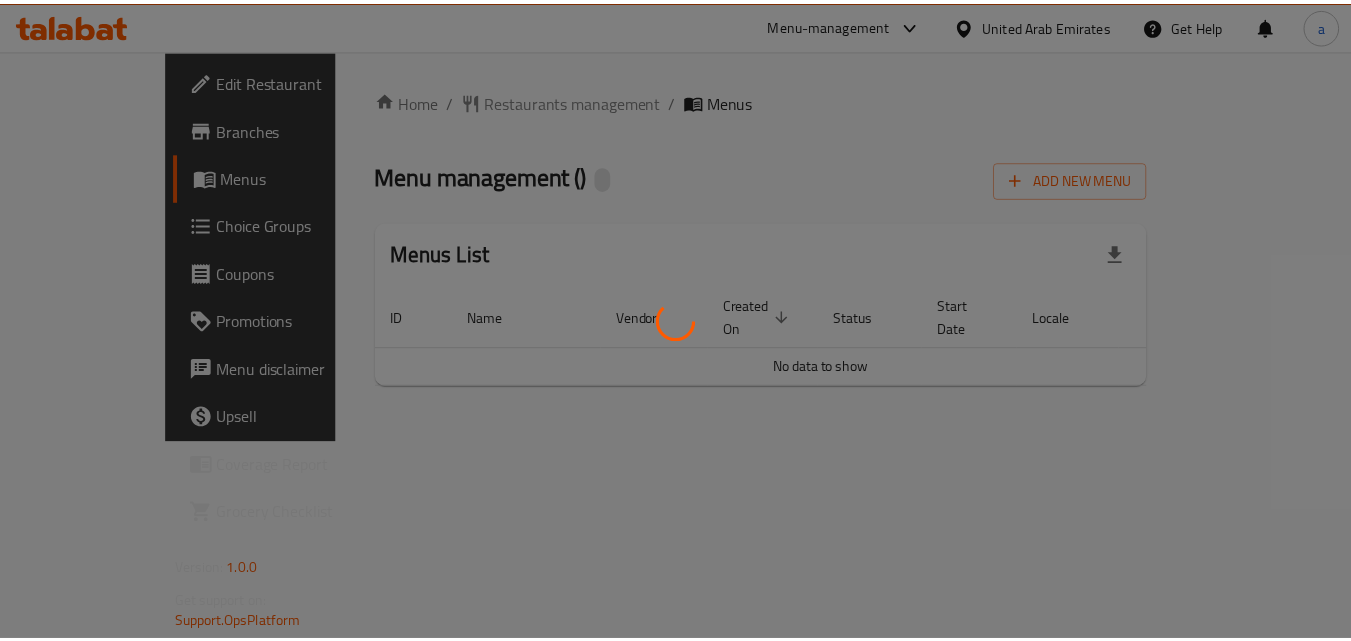 scroll, scrollTop: 0, scrollLeft: 0, axis: both 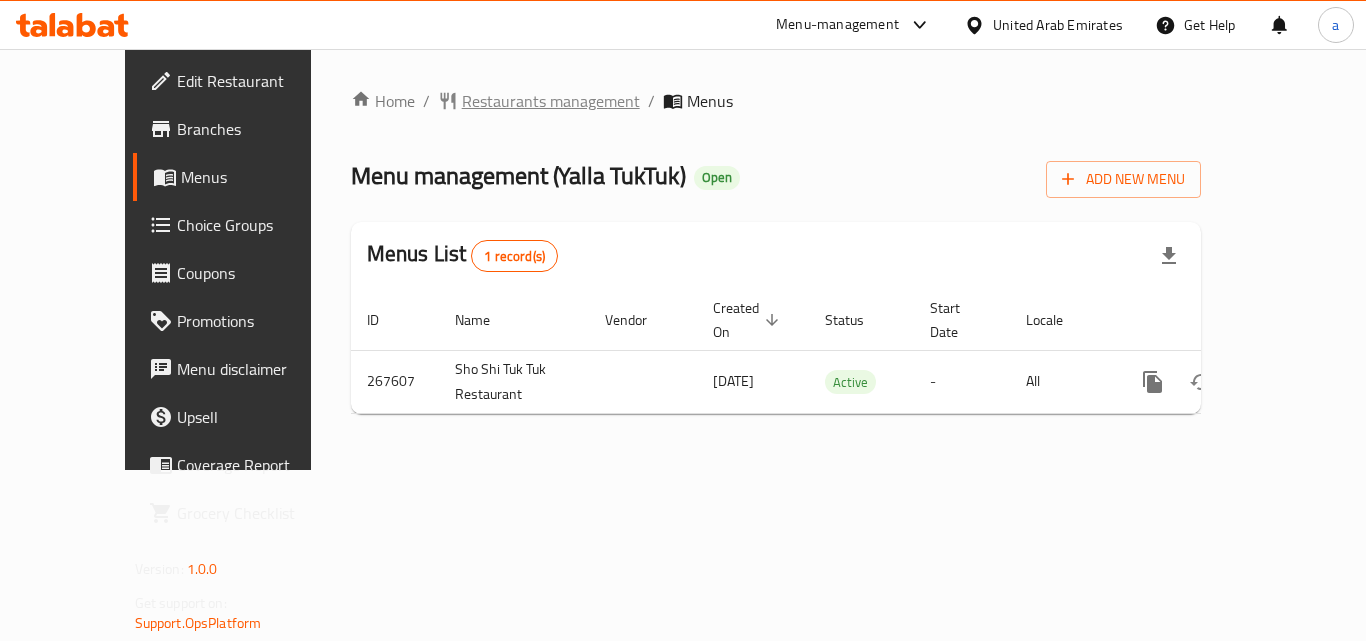 click on "Restaurants management" at bounding box center [551, 101] 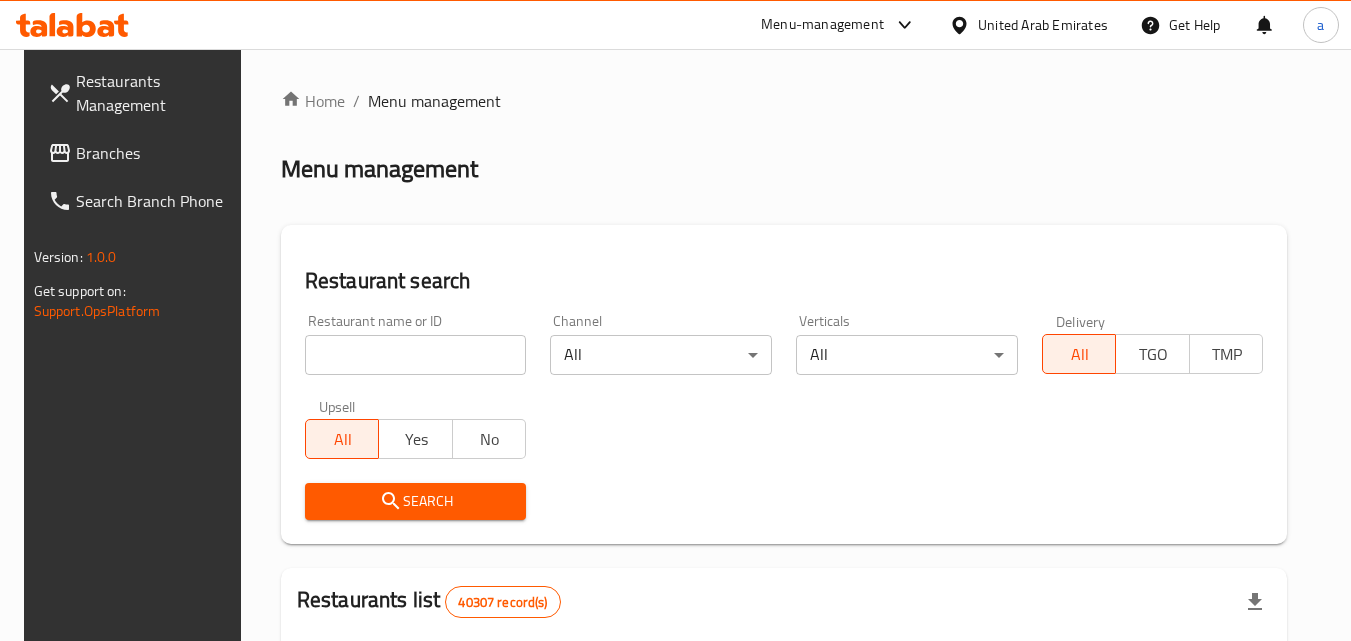 click at bounding box center (416, 355) 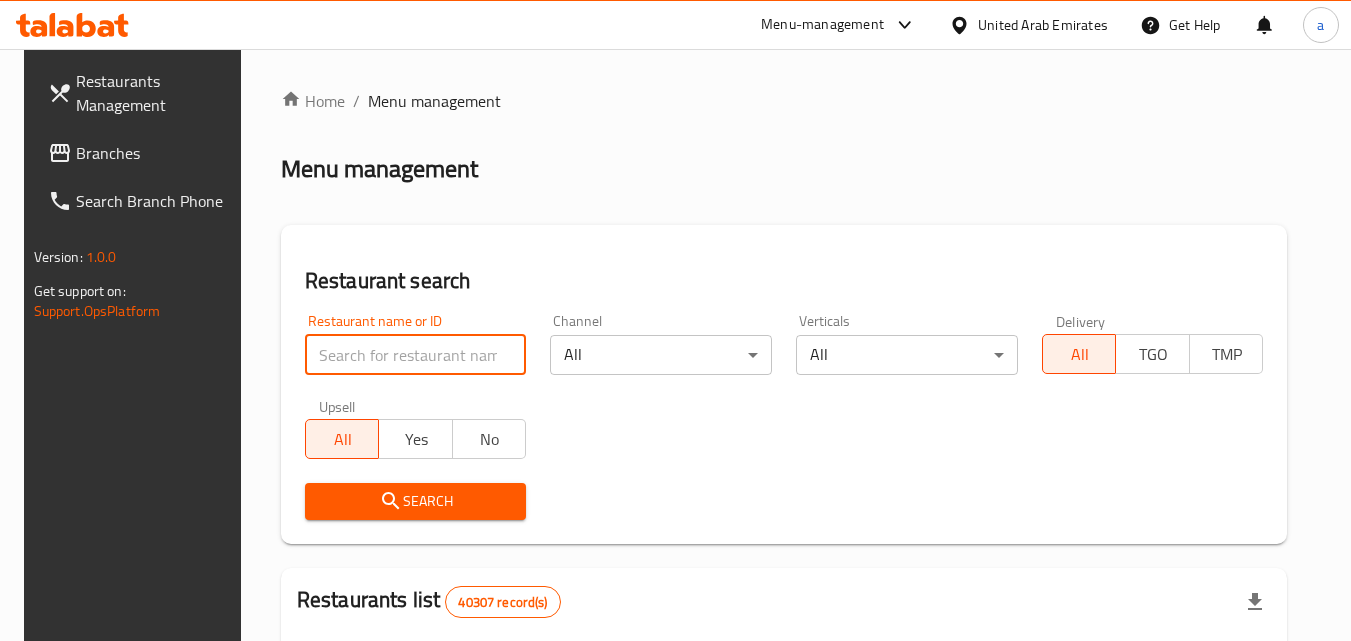 paste on "627717" 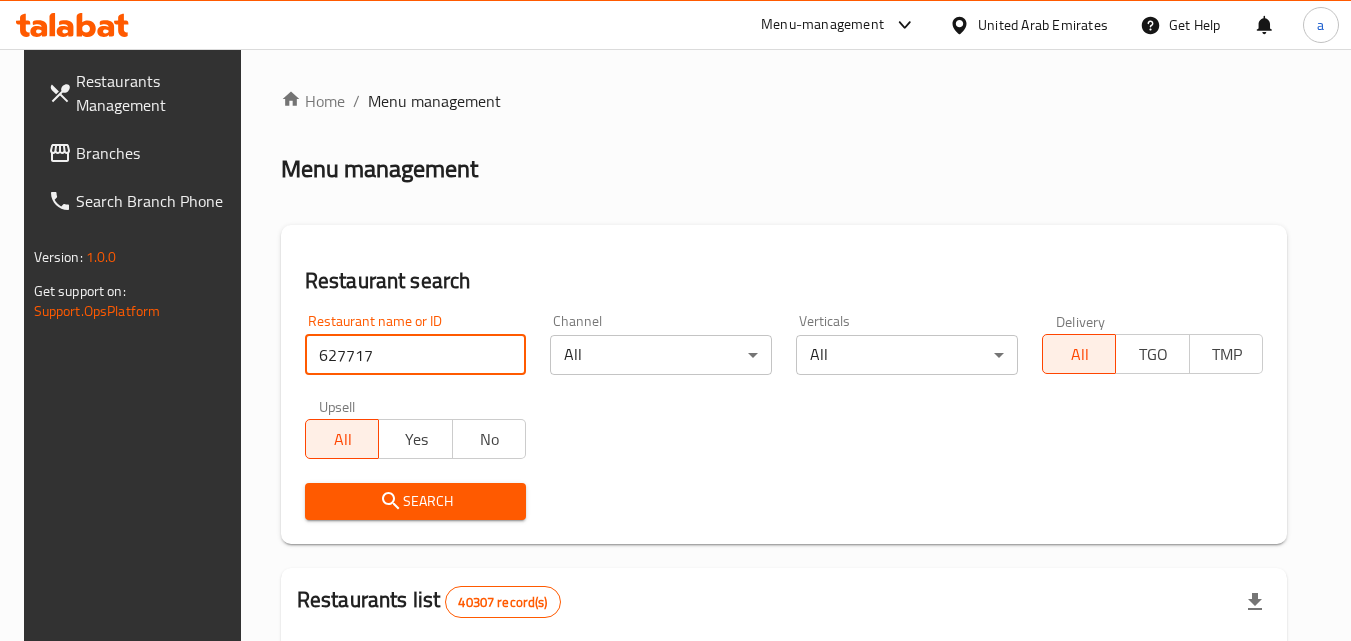type on "627717" 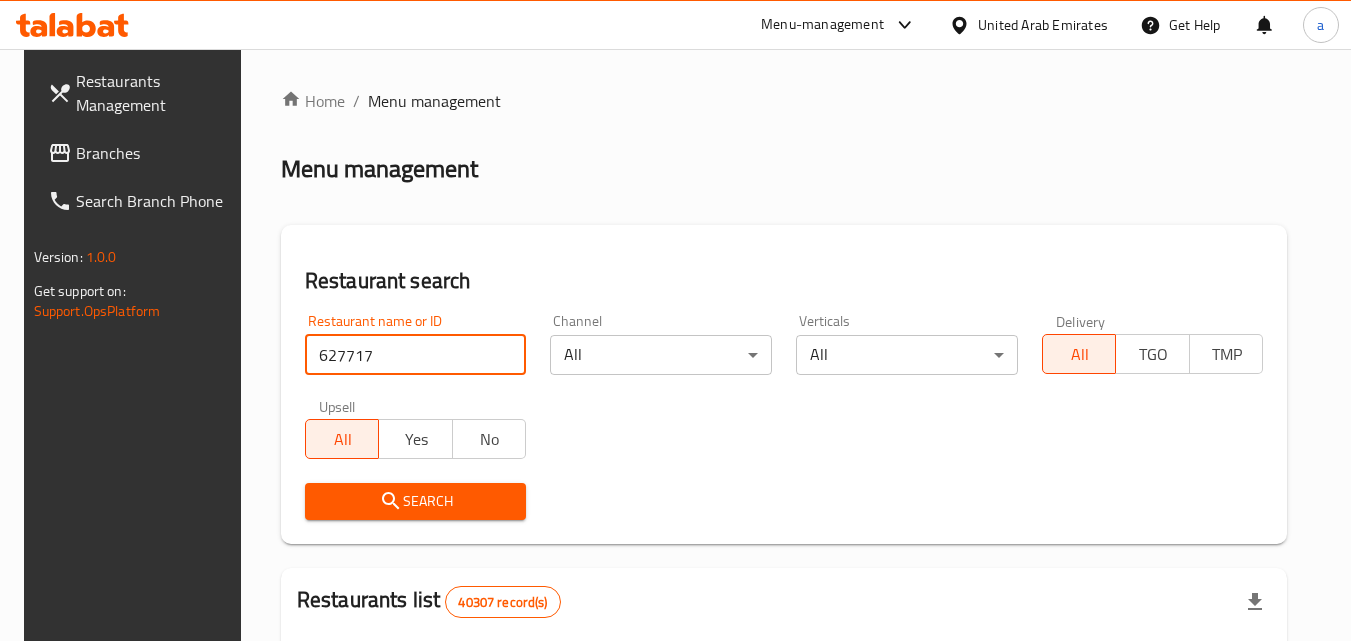 click on "Search" at bounding box center (416, 501) 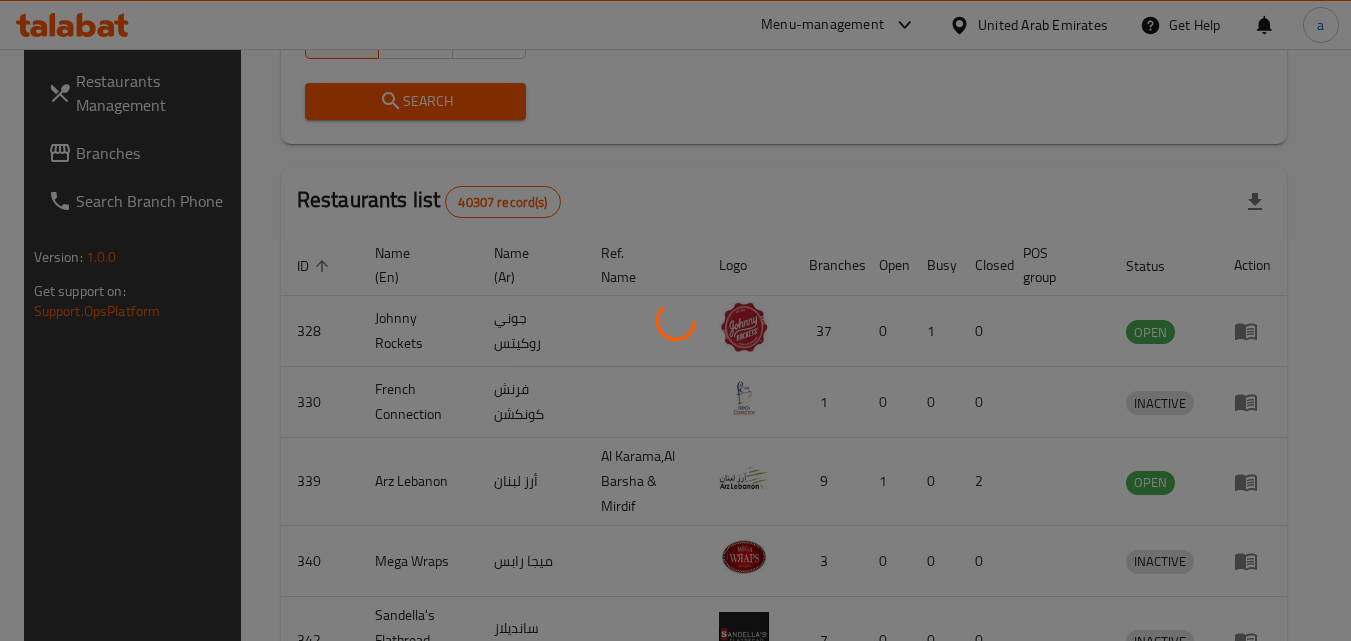 scroll, scrollTop: 234, scrollLeft: 0, axis: vertical 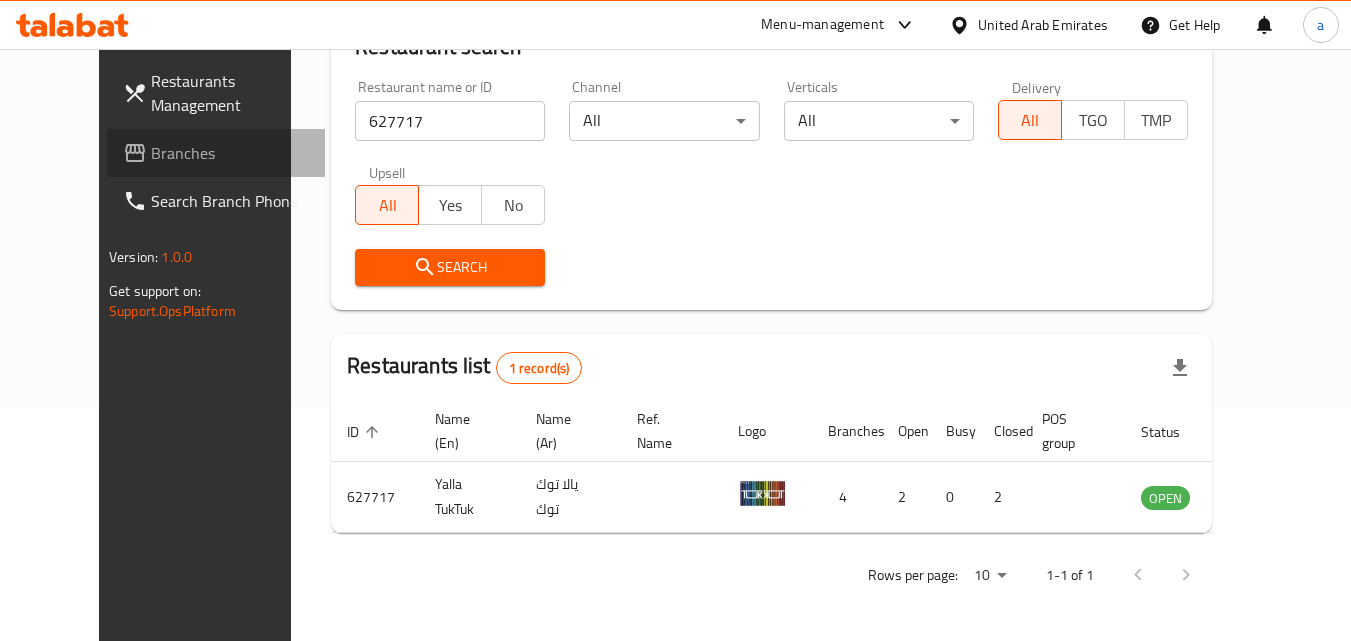 click on "Branches" at bounding box center [230, 153] 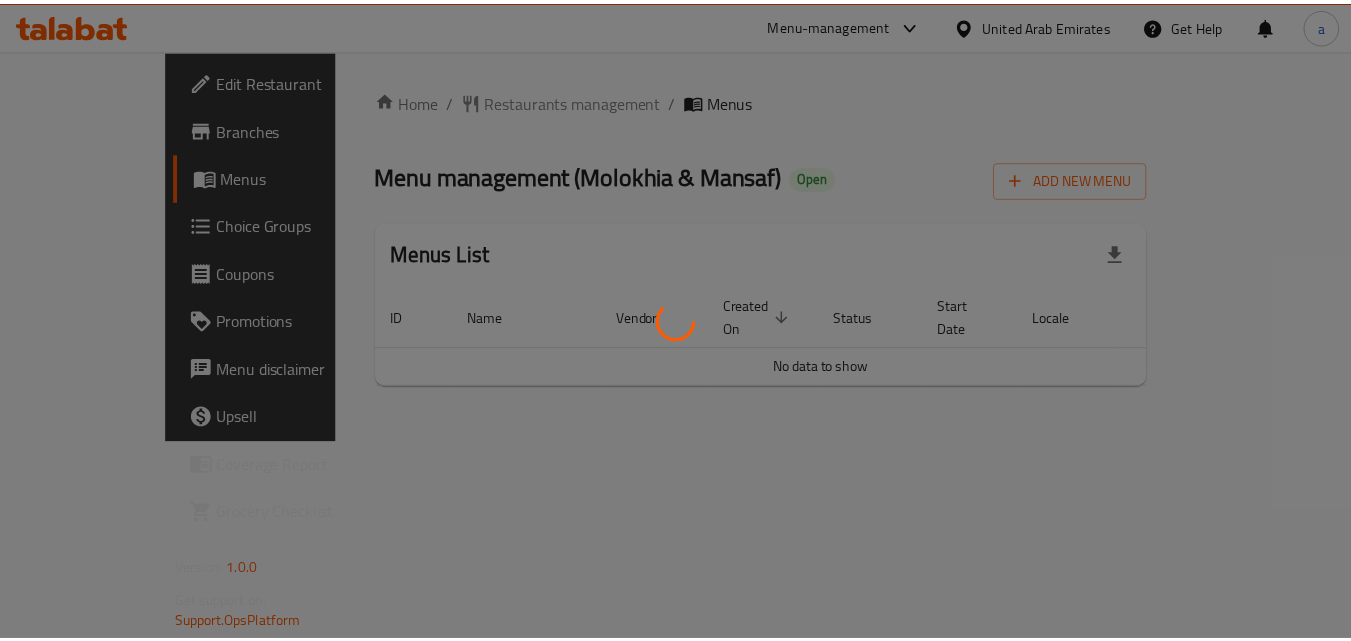 scroll, scrollTop: 0, scrollLeft: 0, axis: both 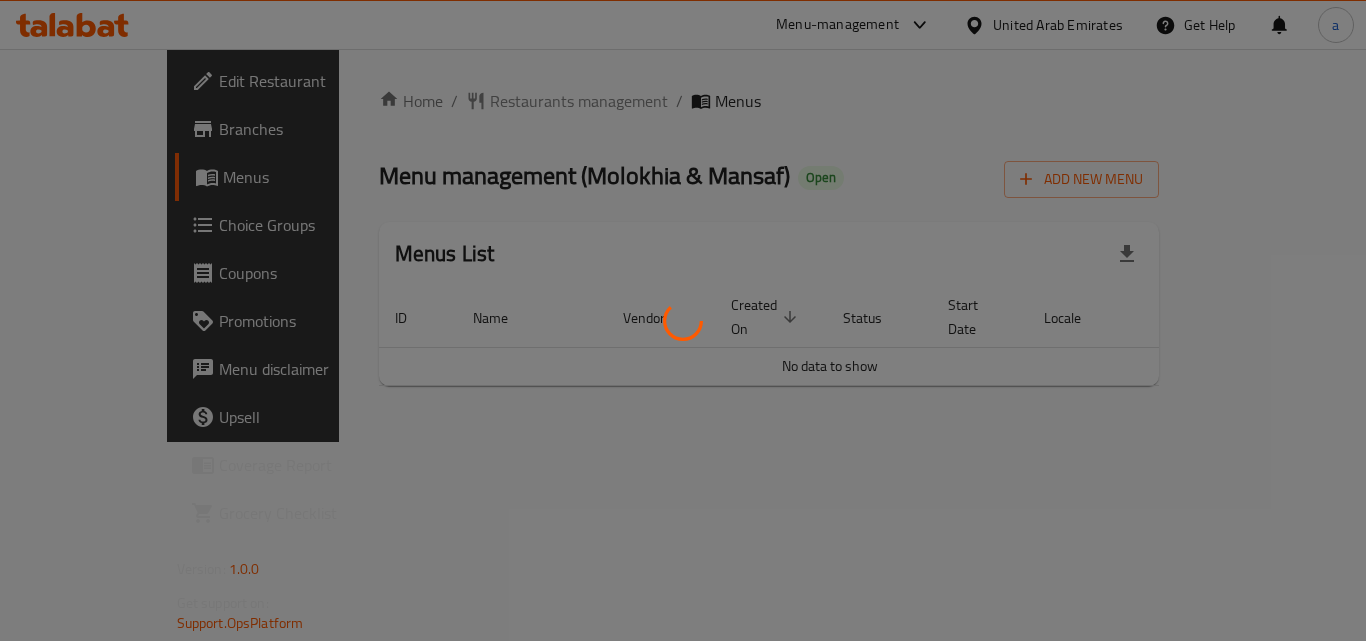 click at bounding box center (683, 320) 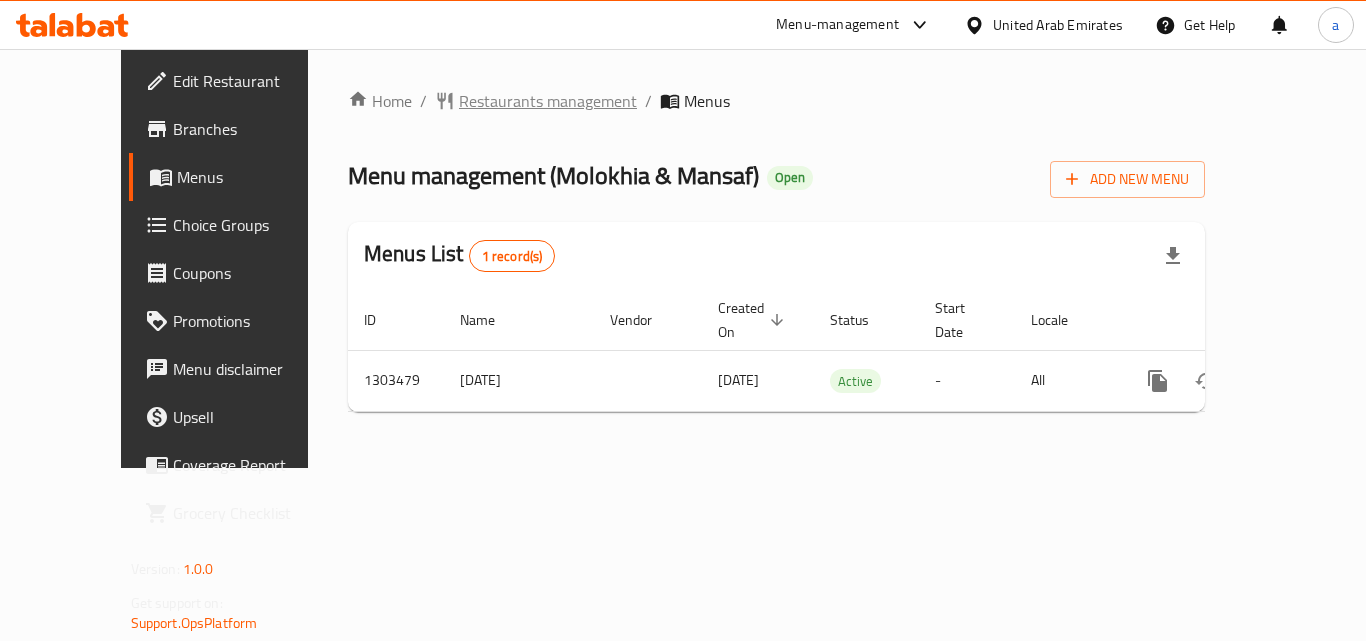 click on "Restaurants management" at bounding box center (548, 101) 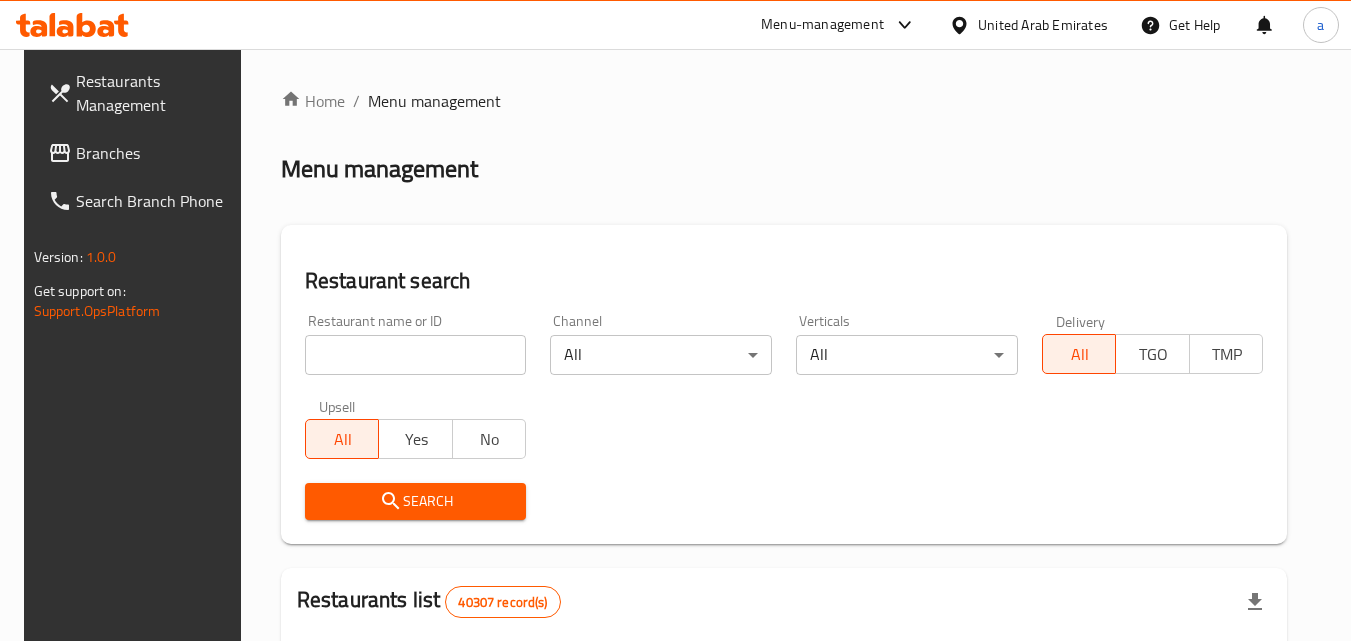 click at bounding box center (416, 355) 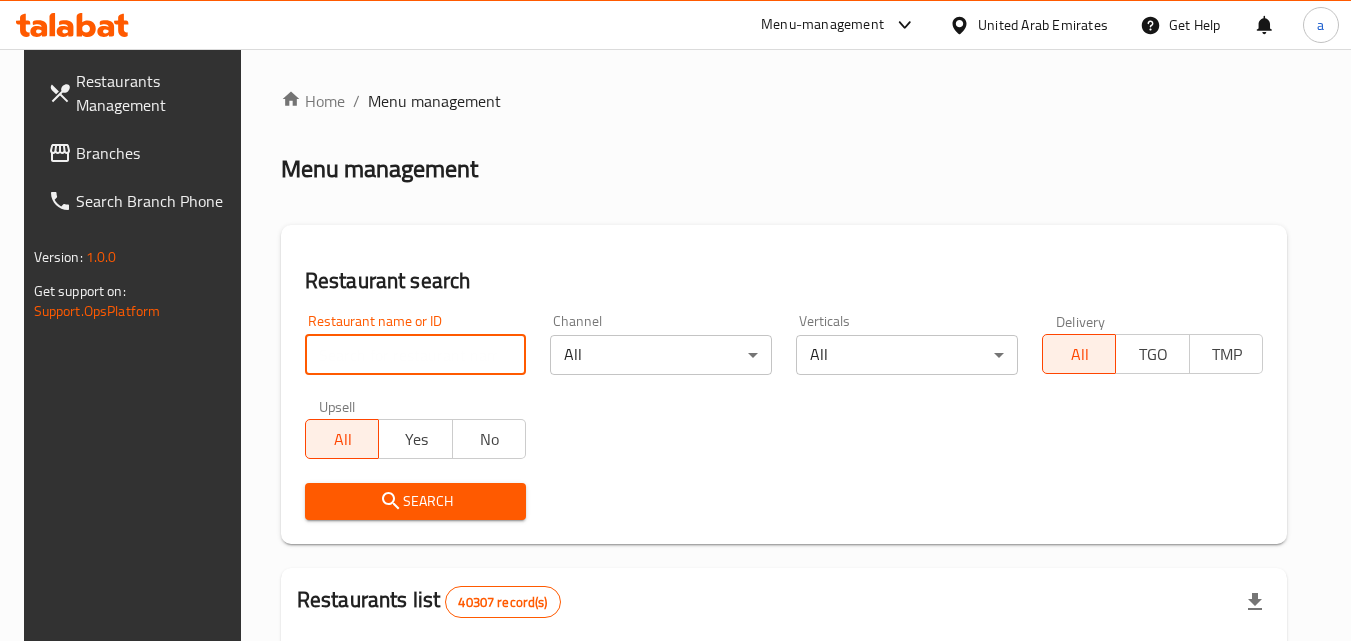 paste on "702848" 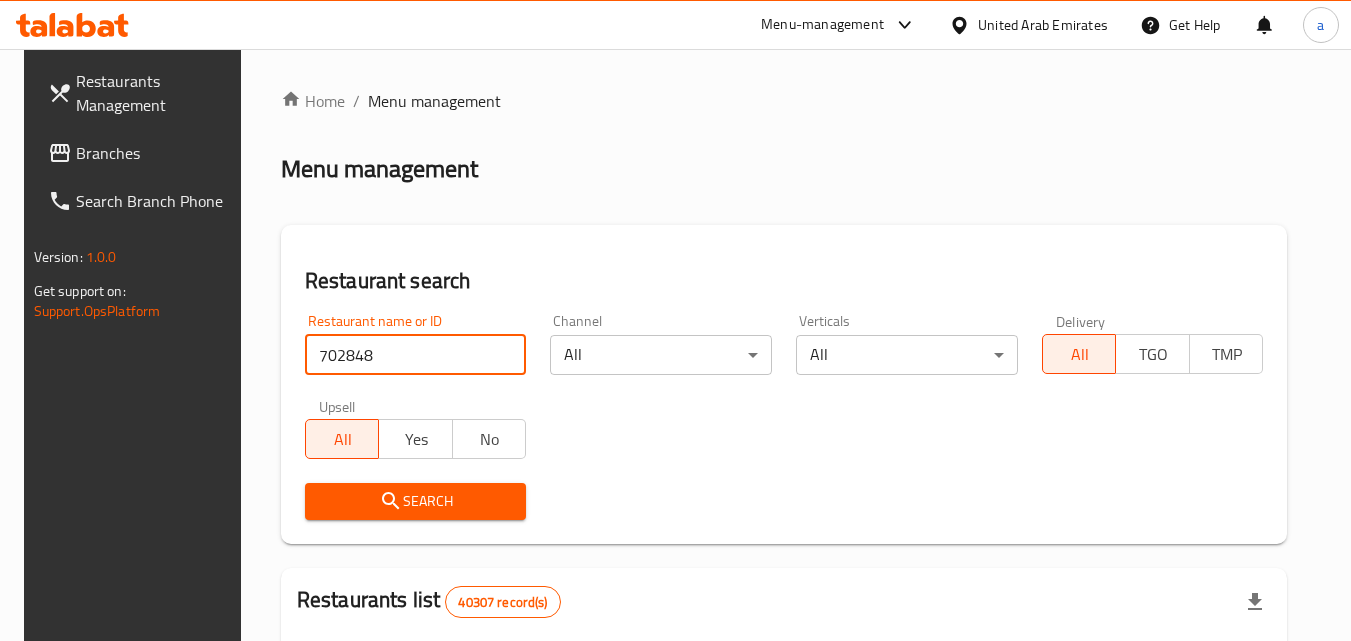 type on "702848" 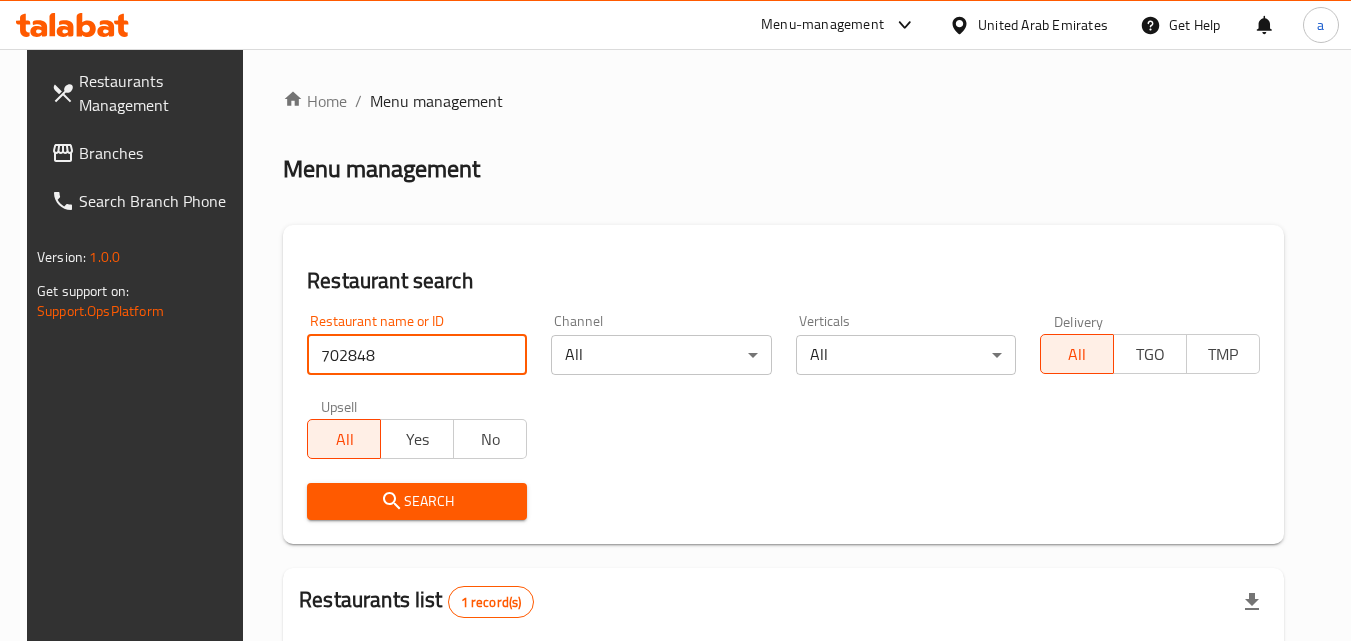 scroll, scrollTop: 251, scrollLeft: 0, axis: vertical 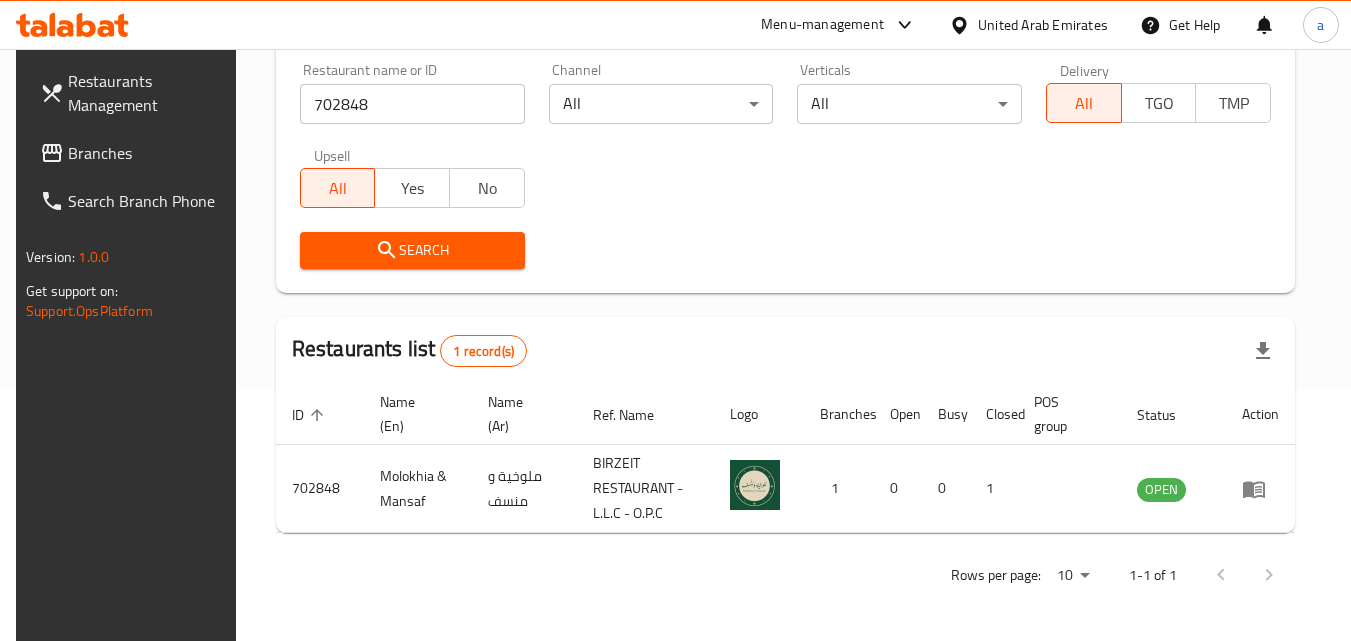 click on "Branches" at bounding box center [147, 153] 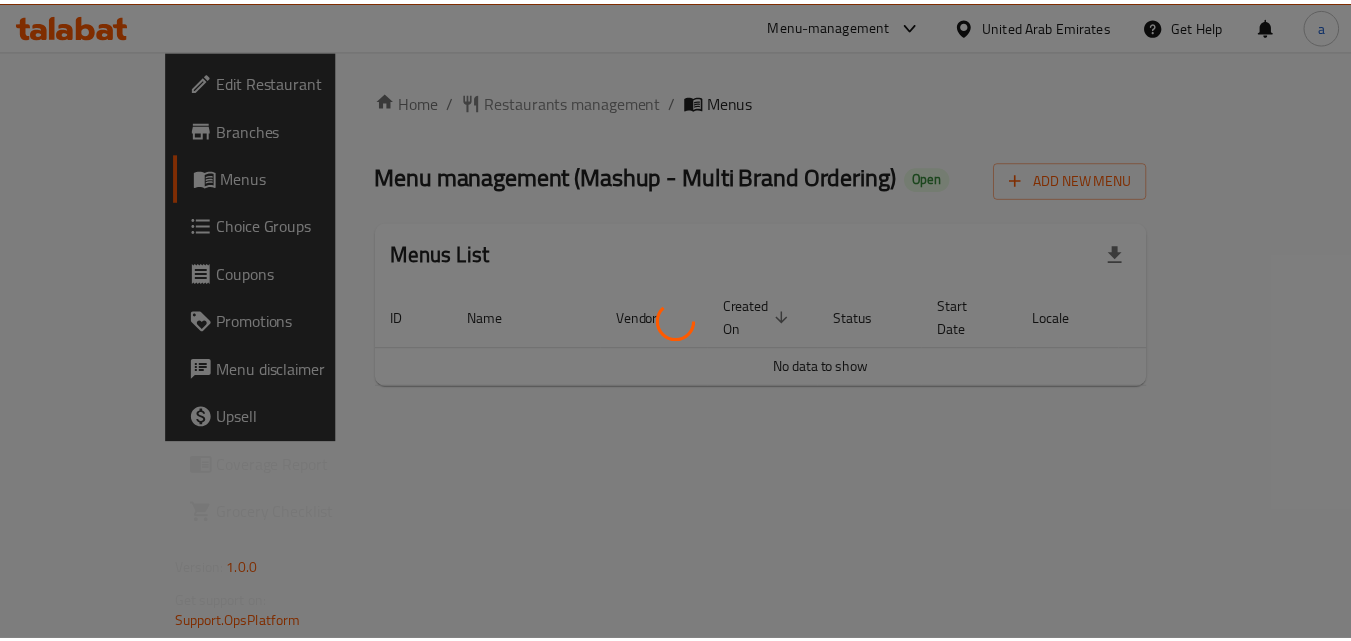 scroll, scrollTop: 0, scrollLeft: 0, axis: both 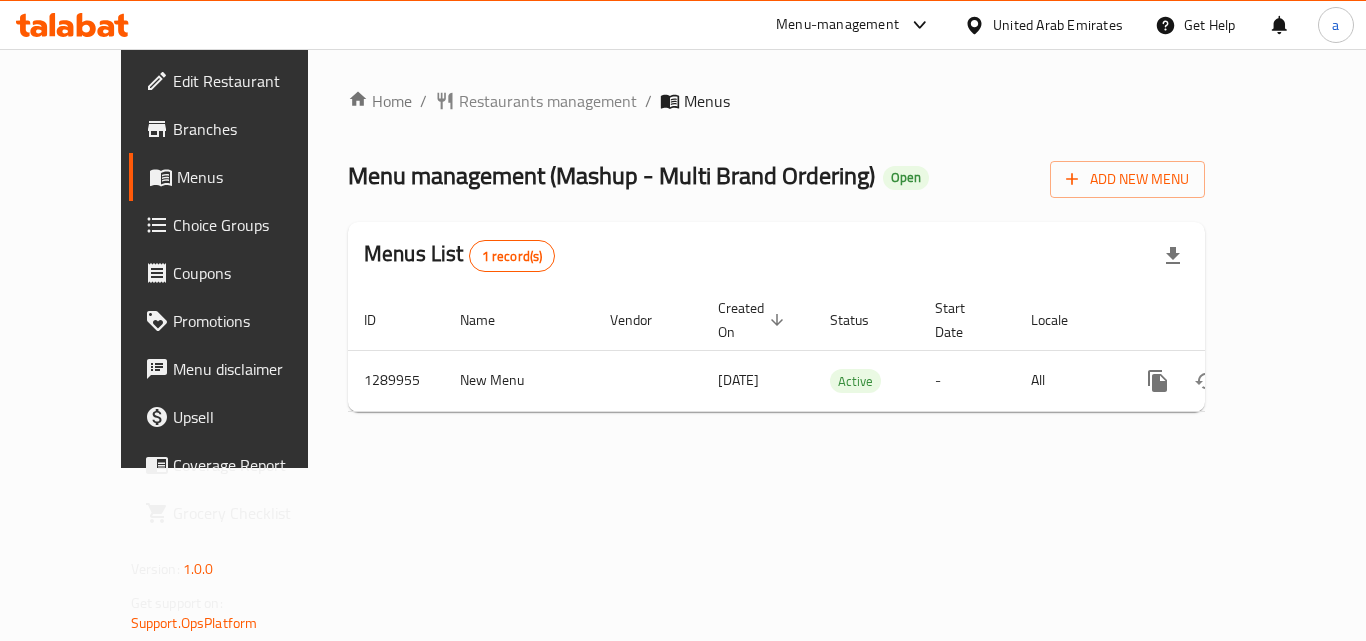 click on "Restaurants management" at bounding box center (548, 101) 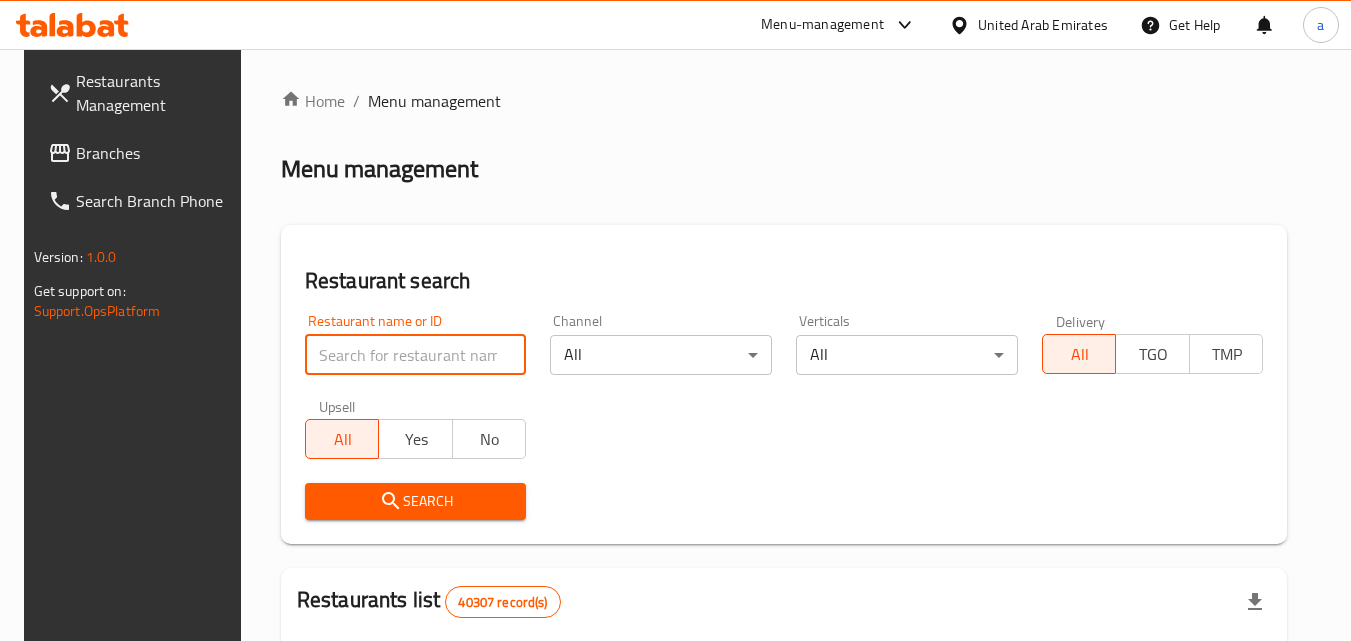 click at bounding box center (416, 355) 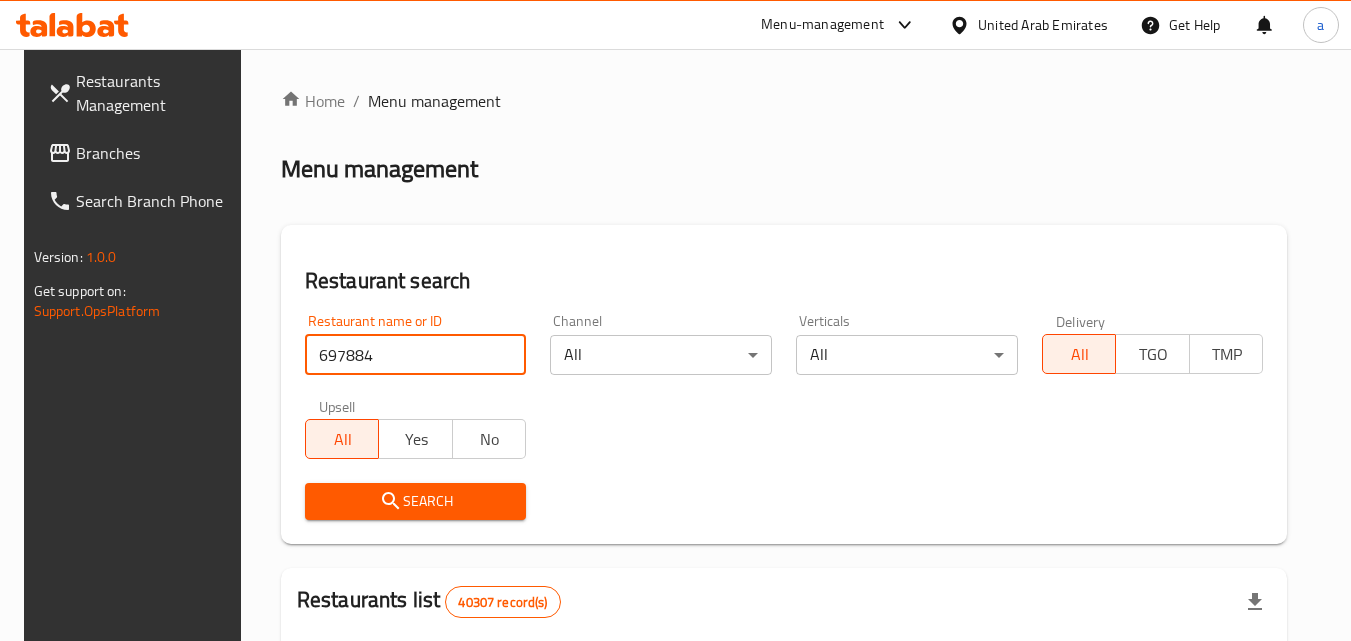 type on "697884" 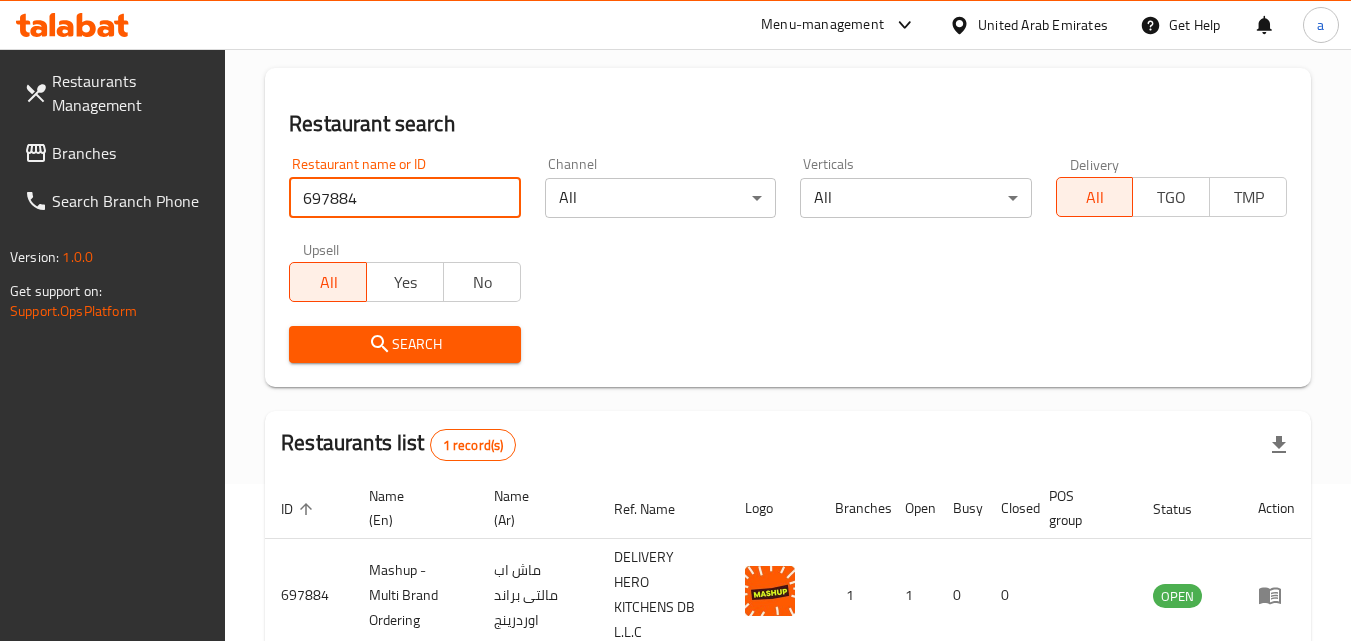 scroll, scrollTop: 276, scrollLeft: 0, axis: vertical 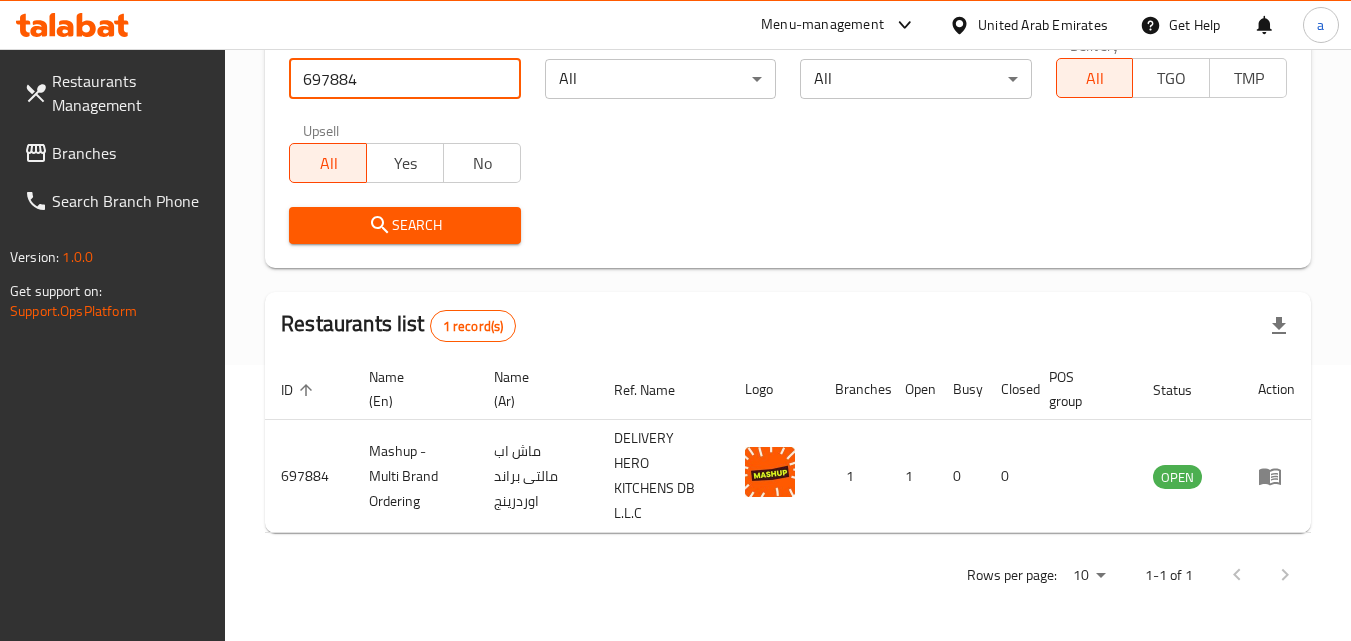 click on "Branches" at bounding box center [131, 153] 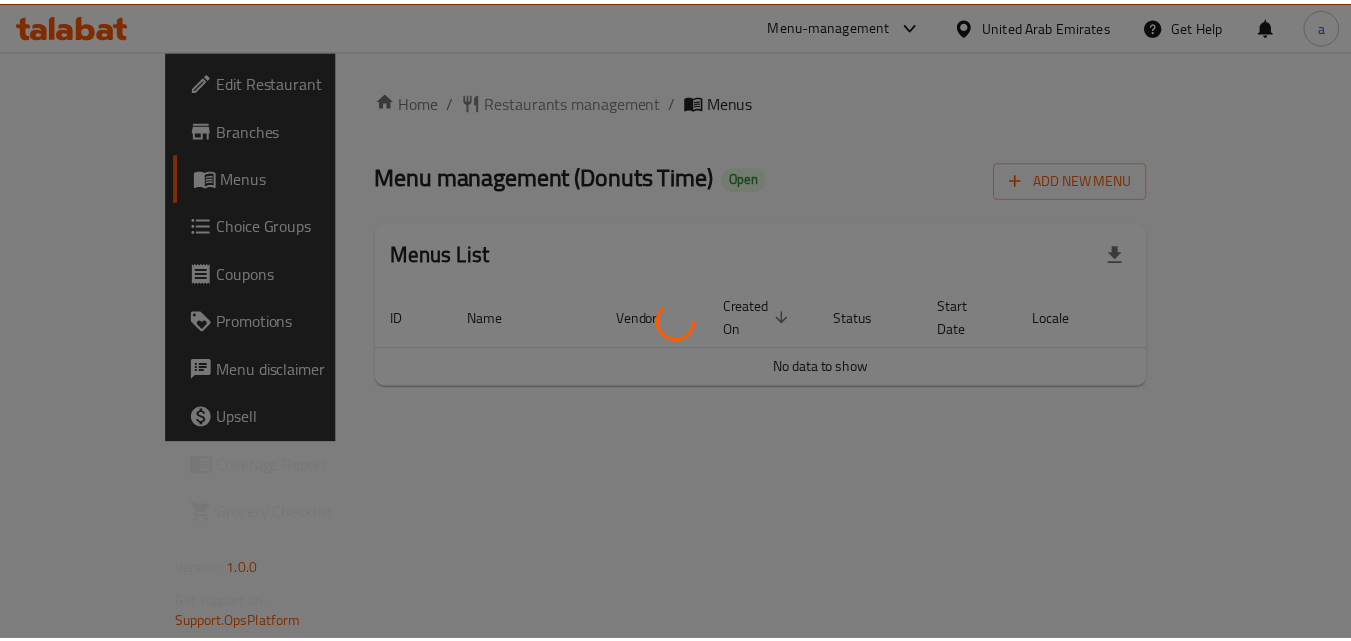 scroll, scrollTop: 0, scrollLeft: 0, axis: both 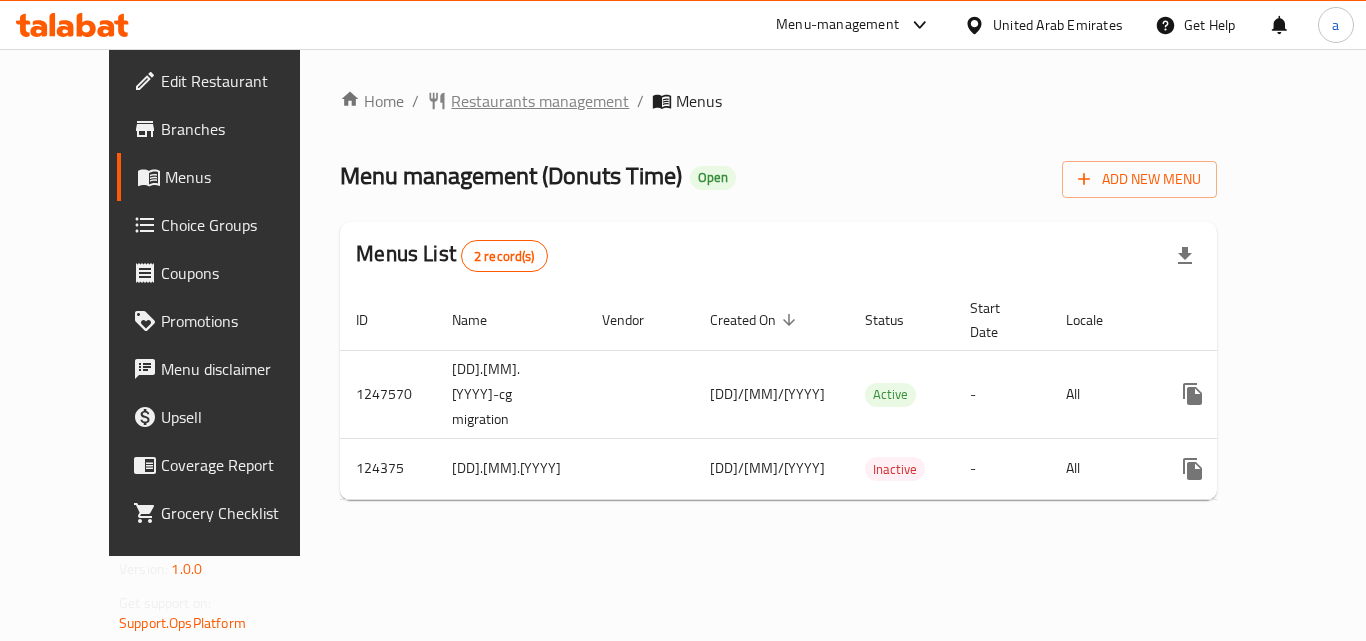 click on "Restaurants management" at bounding box center (540, 101) 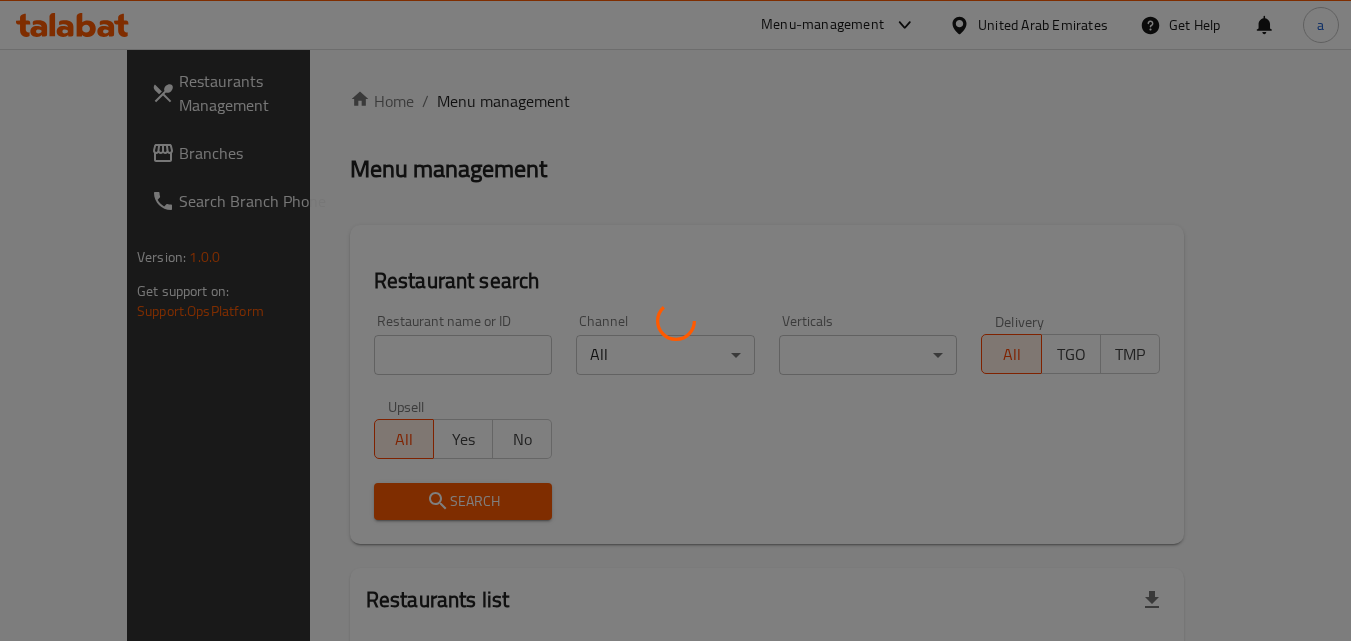 click at bounding box center [675, 320] 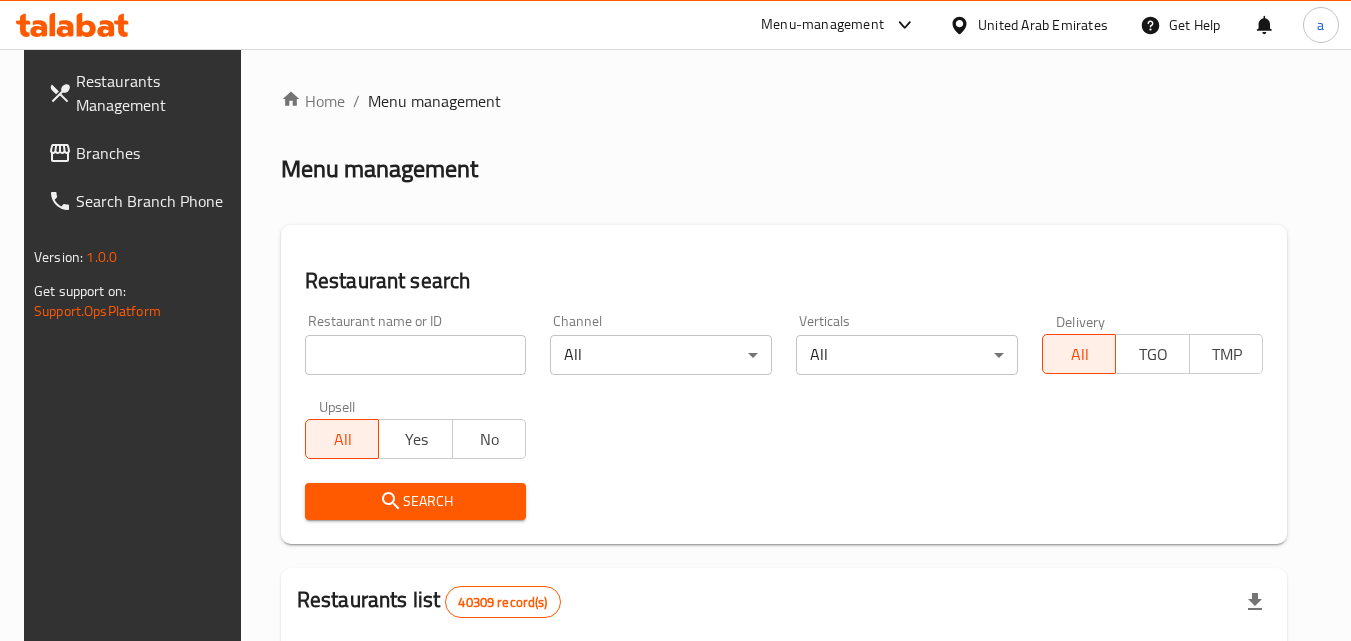 click at bounding box center [416, 355] 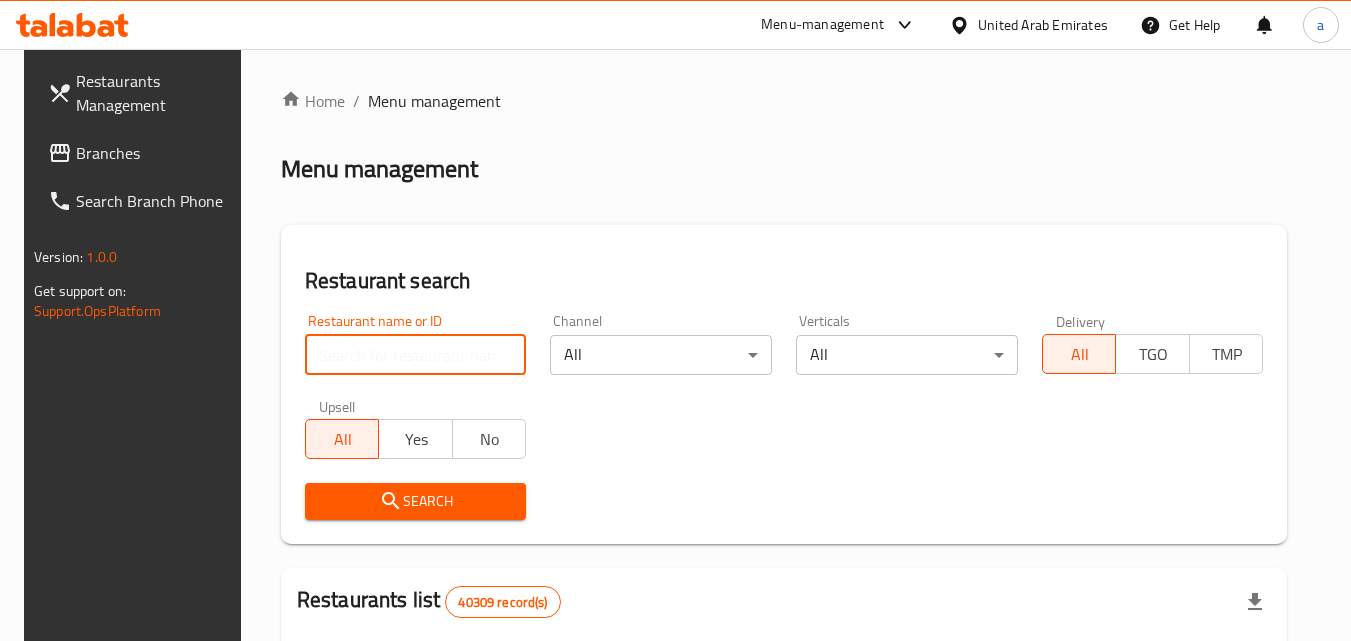 paste on "608858" 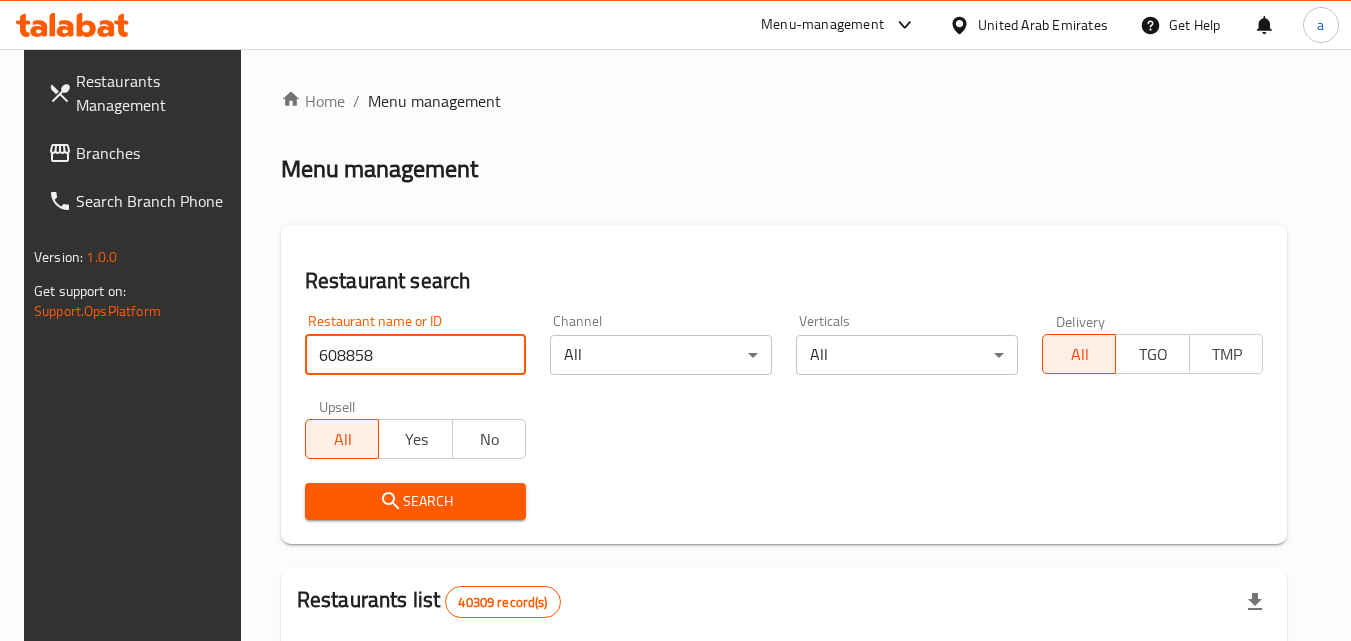 type on "608858" 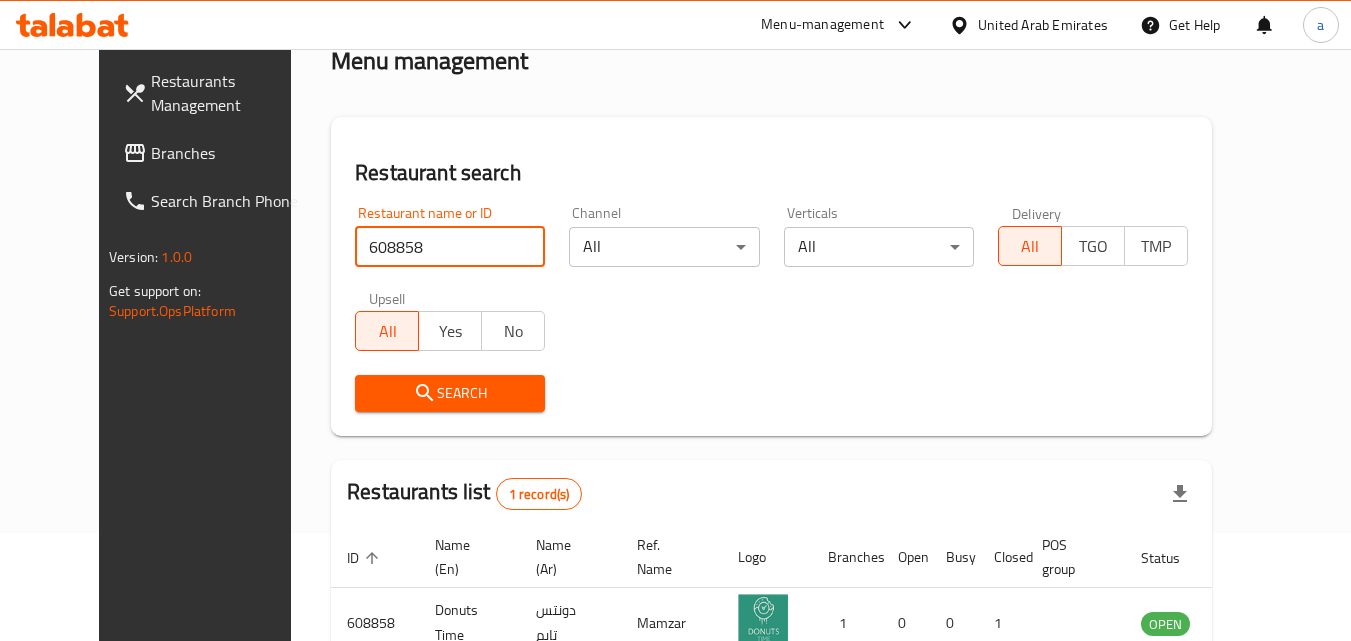 scroll, scrollTop: 234, scrollLeft: 0, axis: vertical 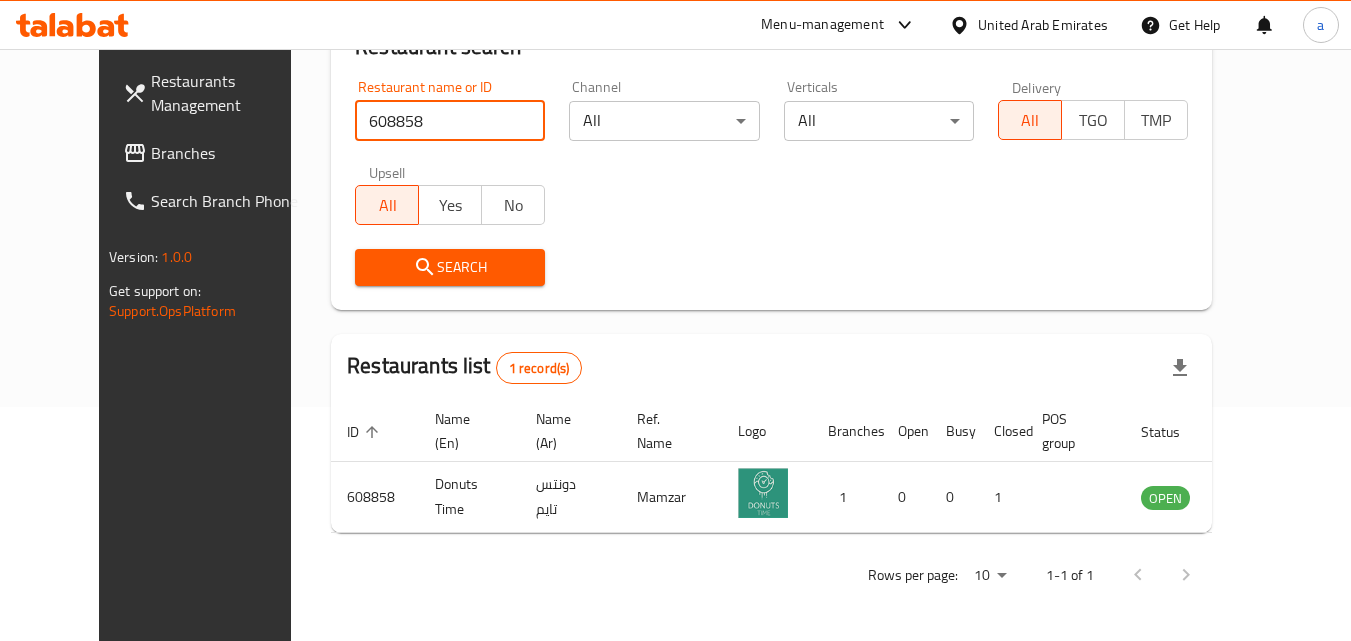 click on "Branches" at bounding box center [230, 153] 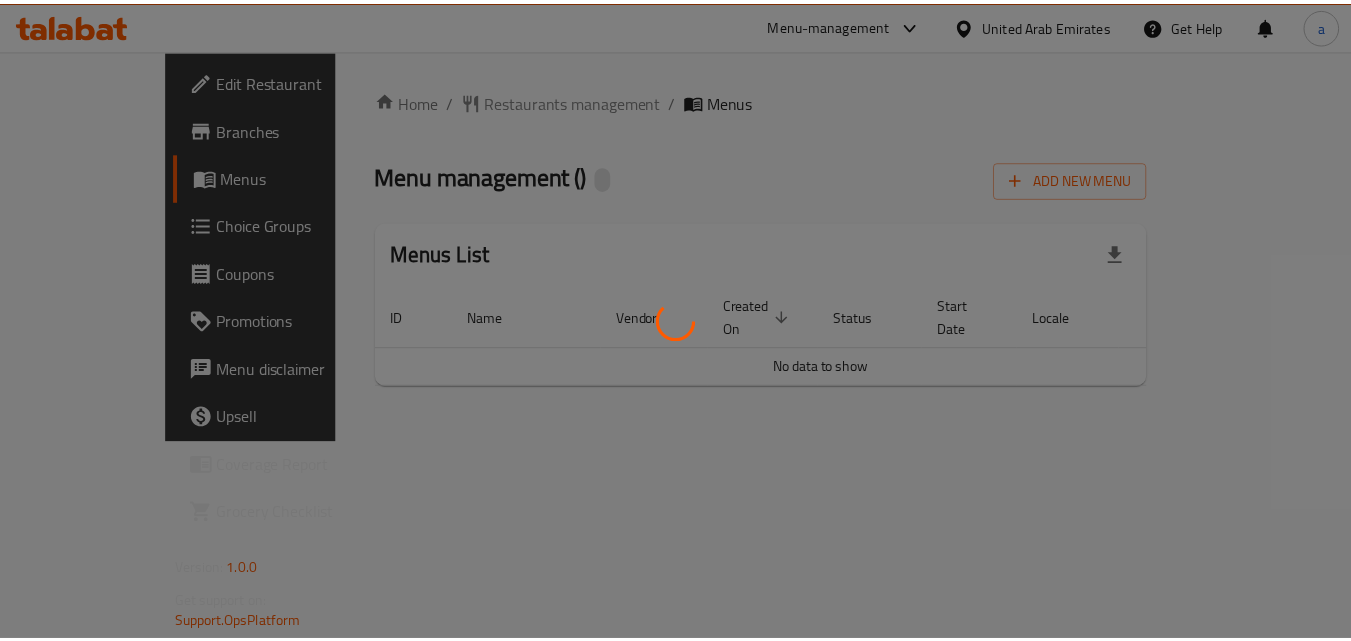 scroll, scrollTop: 0, scrollLeft: 0, axis: both 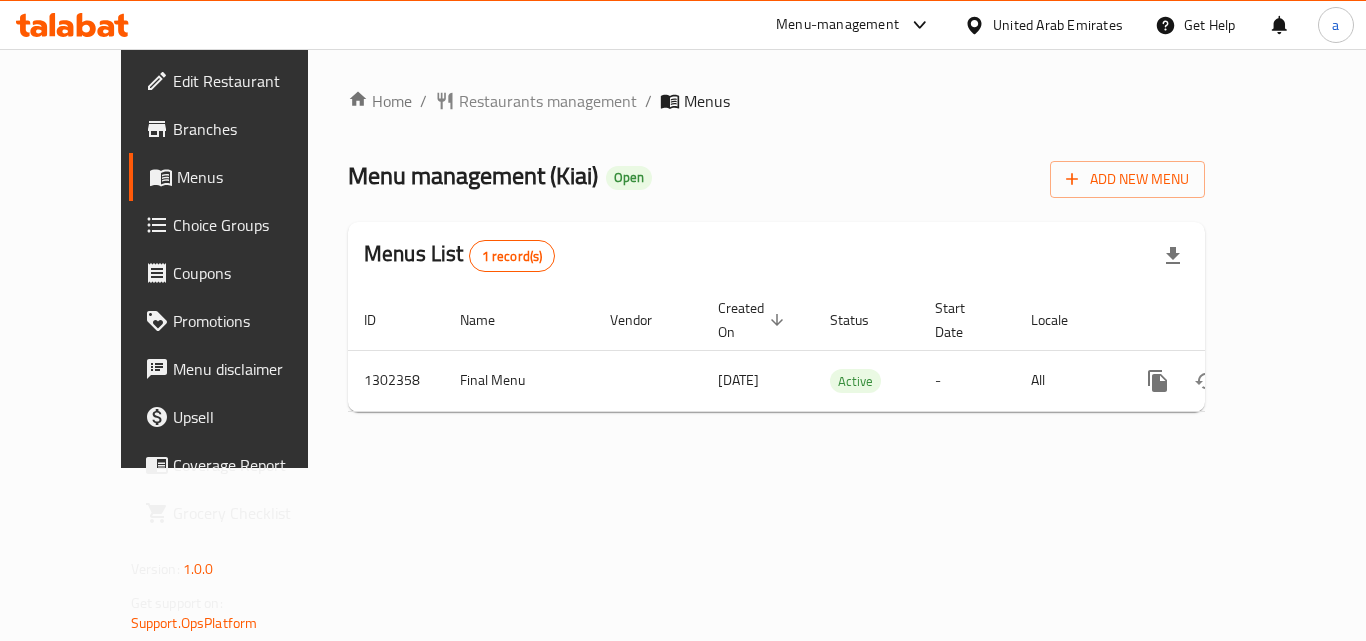 click on "Restaurants management" at bounding box center (548, 101) 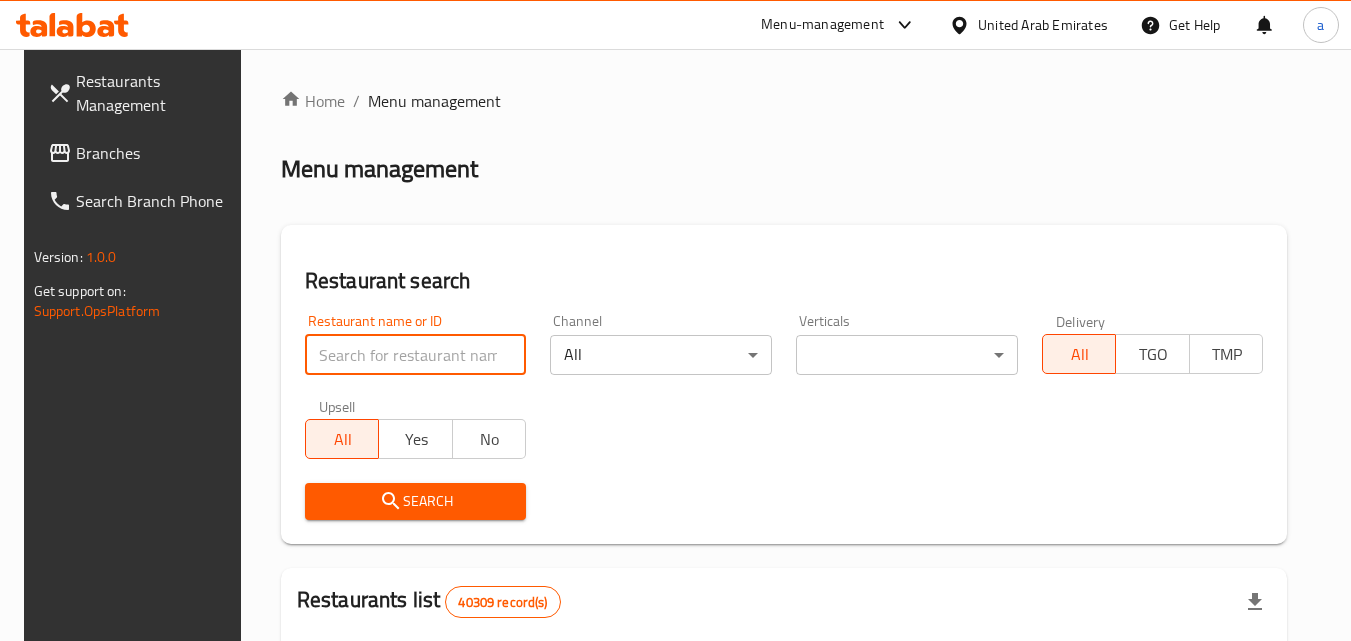 click at bounding box center (416, 355) 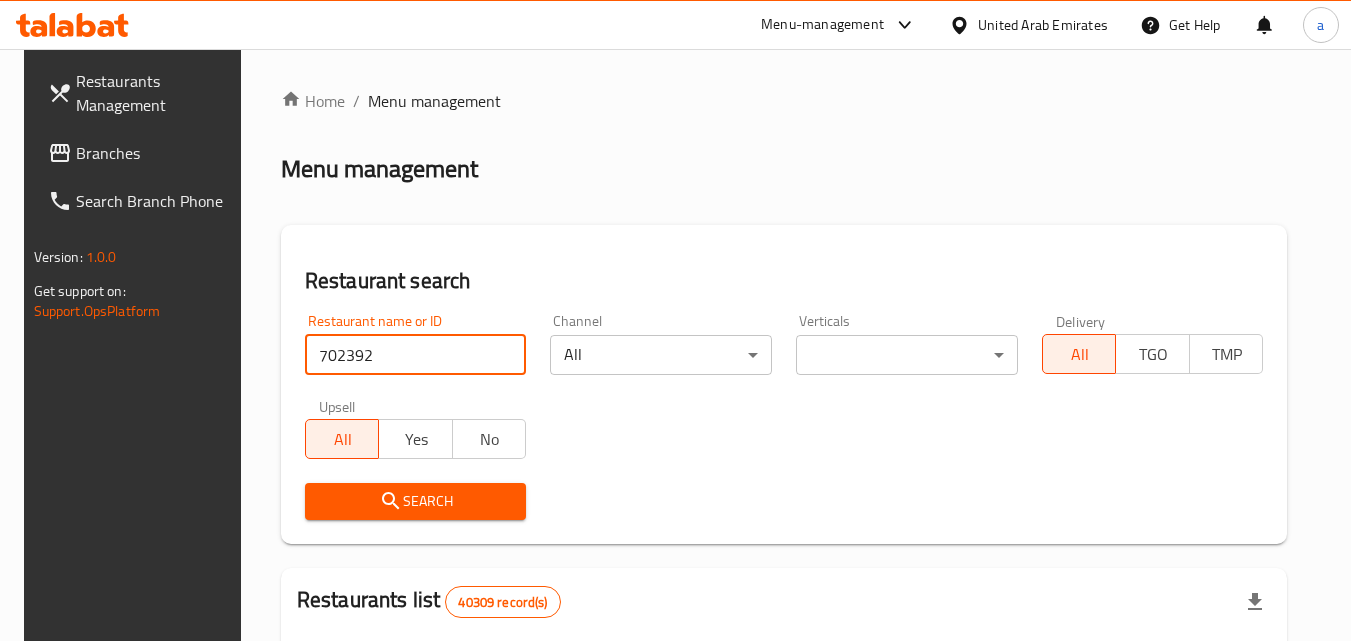 type on "702392" 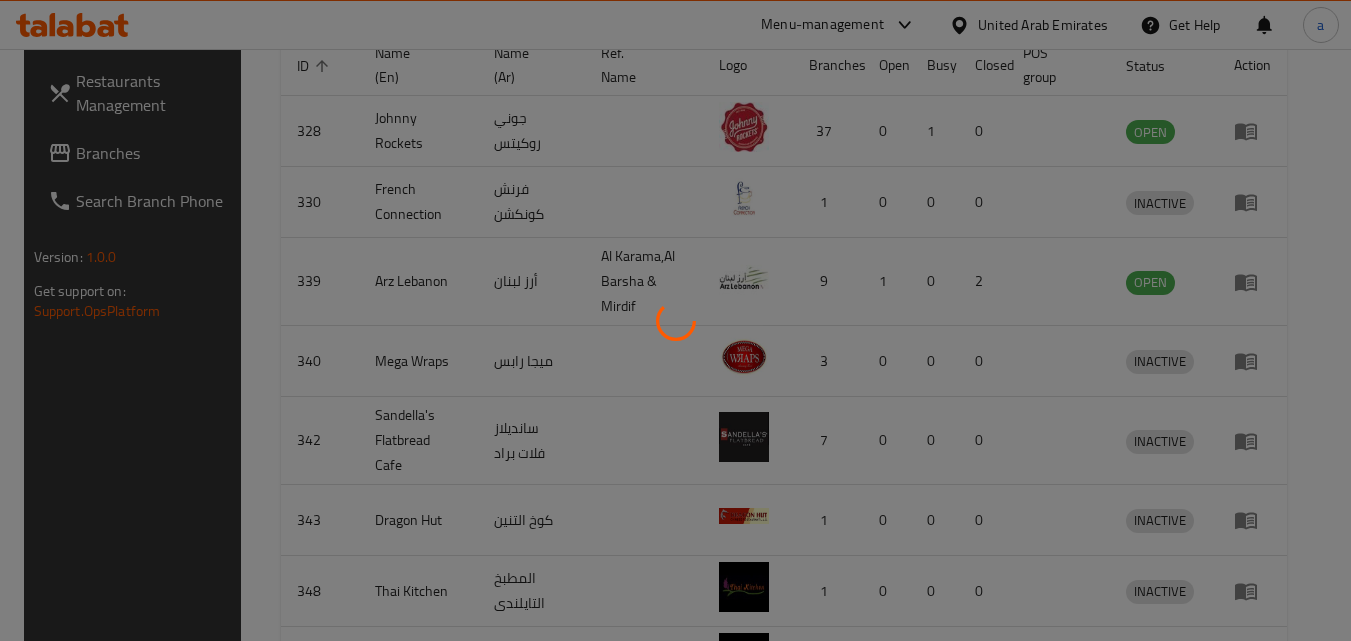 scroll, scrollTop: 234, scrollLeft: 0, axis: vertical 